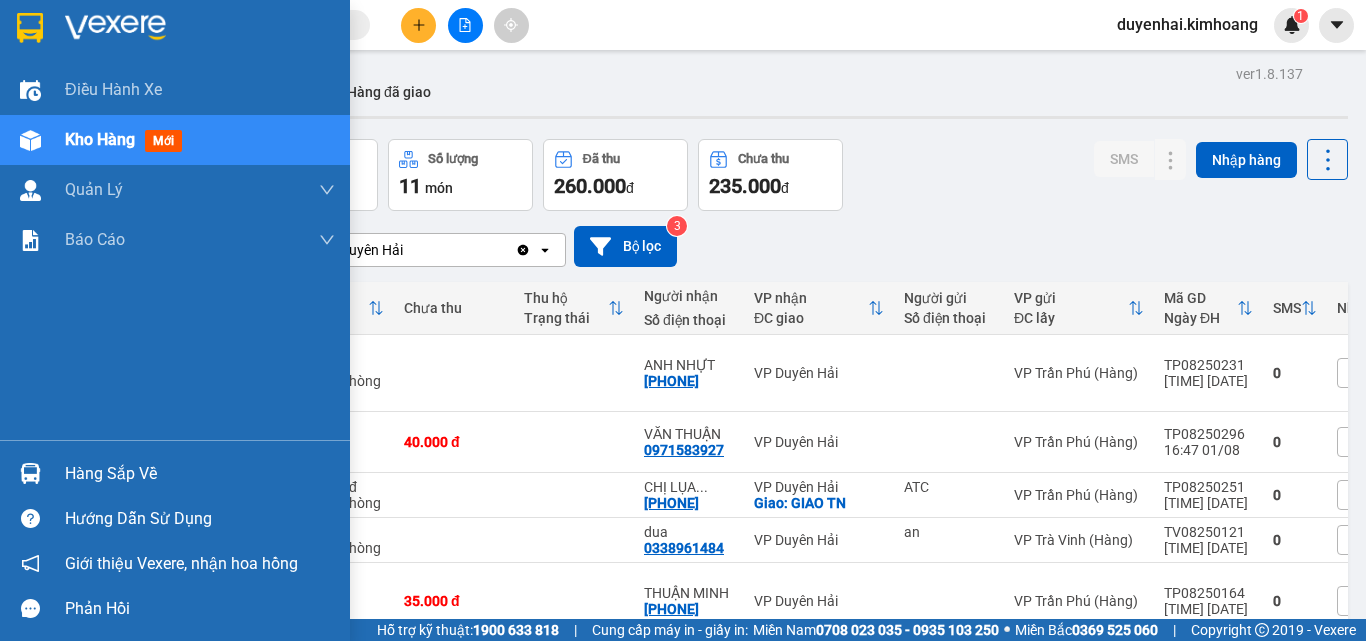 scroll, scrollTop: 0, scrollLeft: 0, axis: both 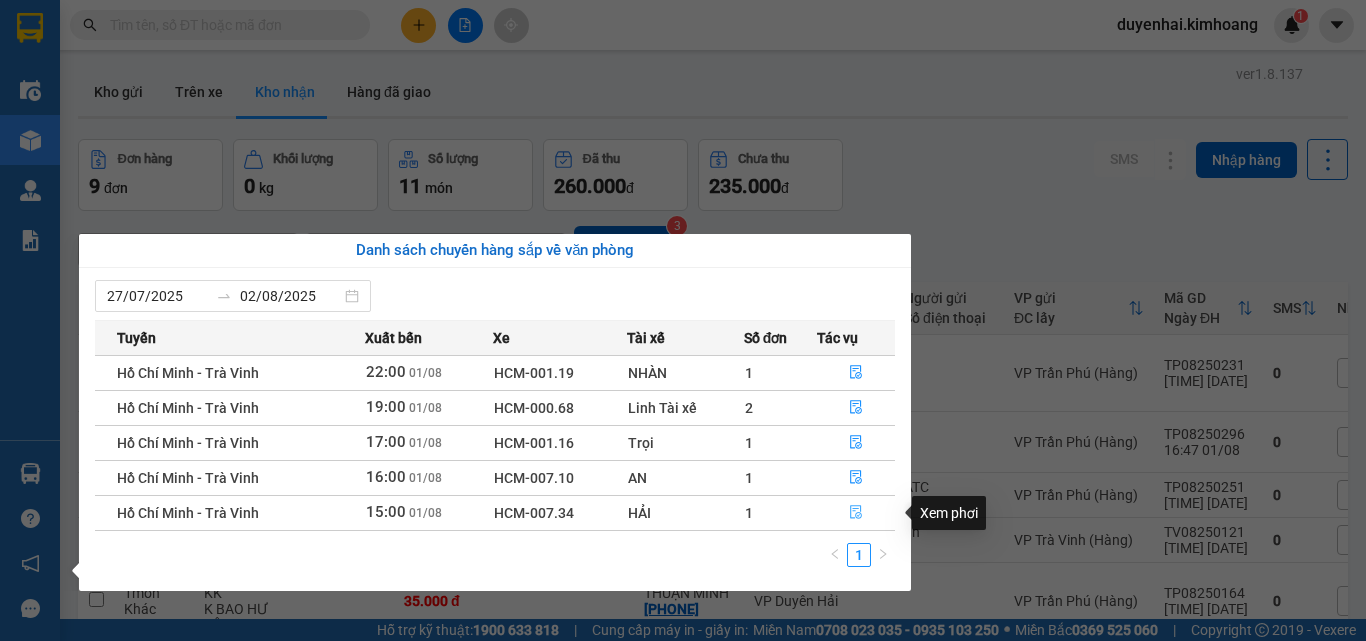 click 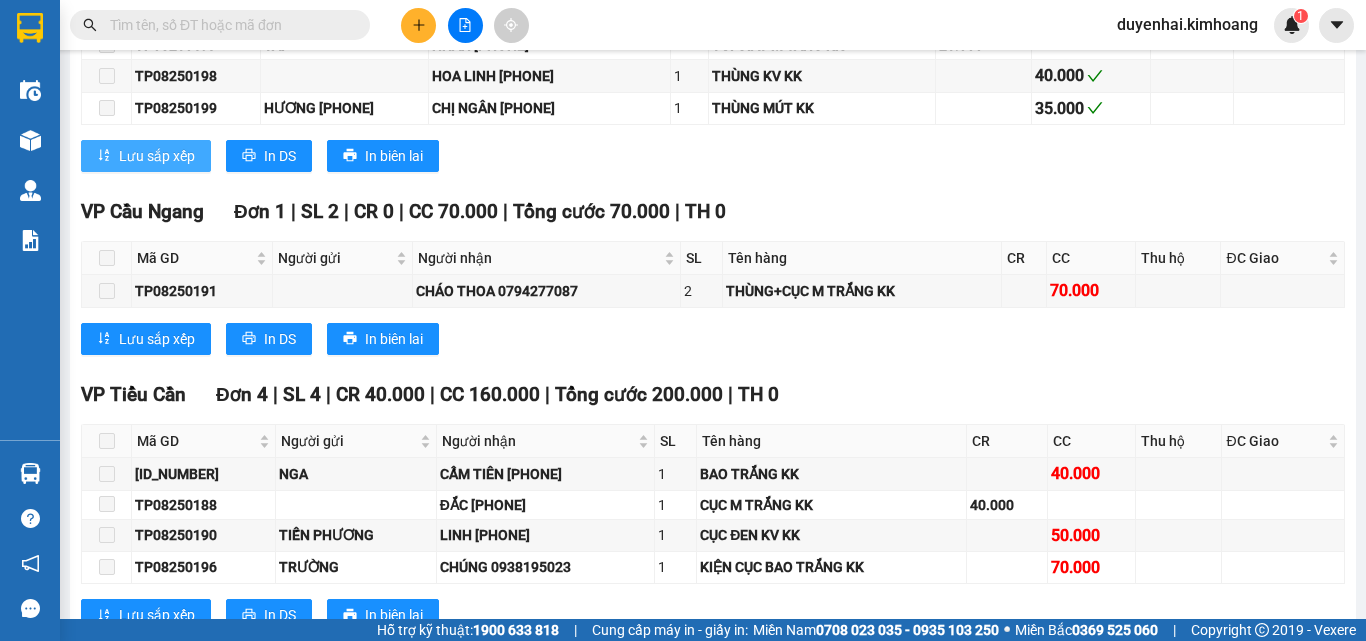 scroll, scrollTop: 1500, scrollLeft: 0, axis: vertical 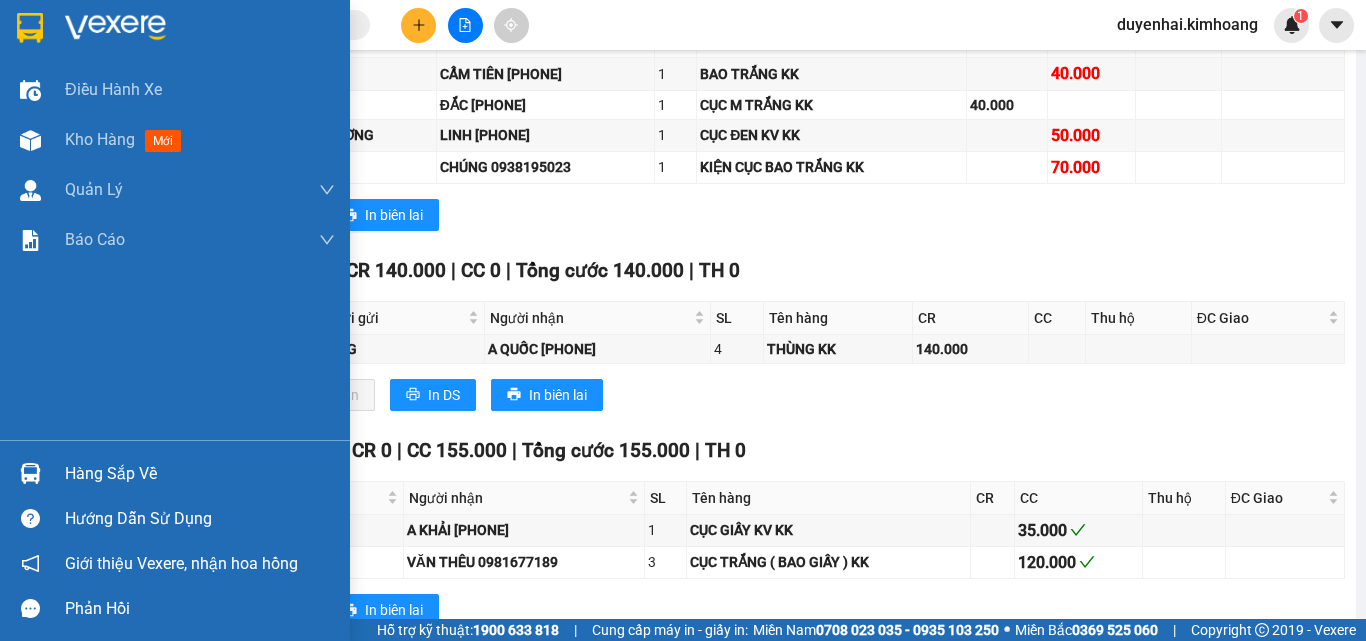 click on "Hàng sắp về" at bounding box center (200, 474) 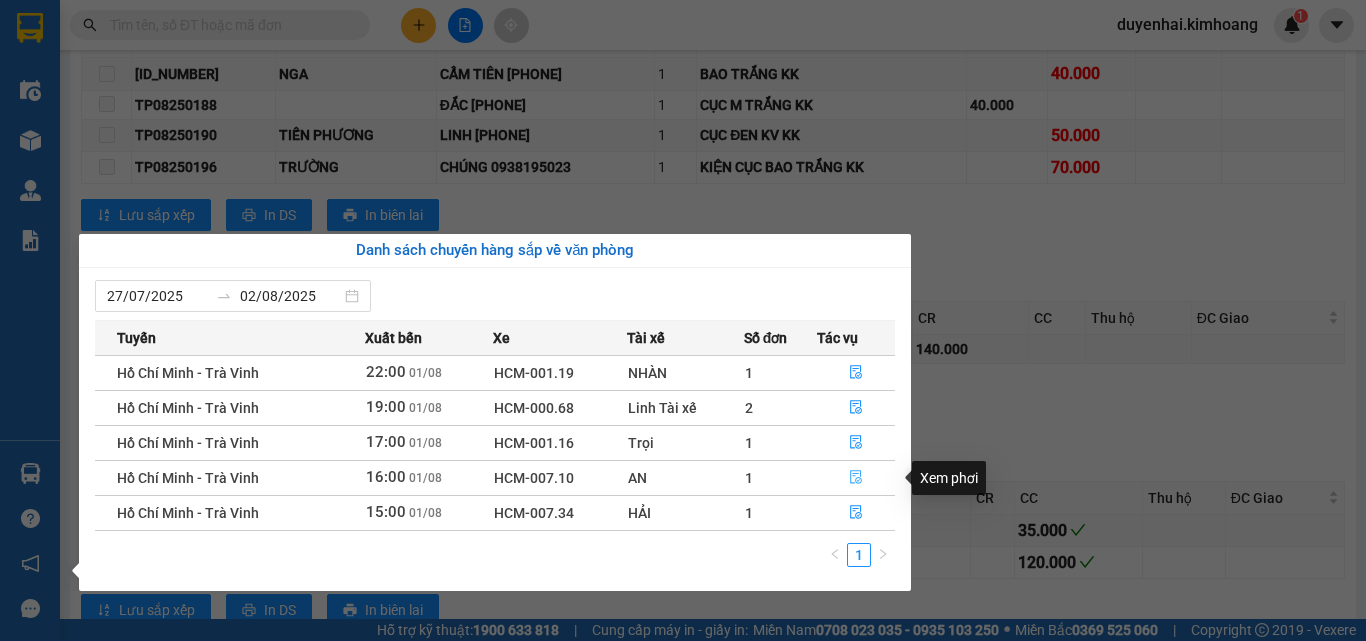 click at bounding box center (856, 478) 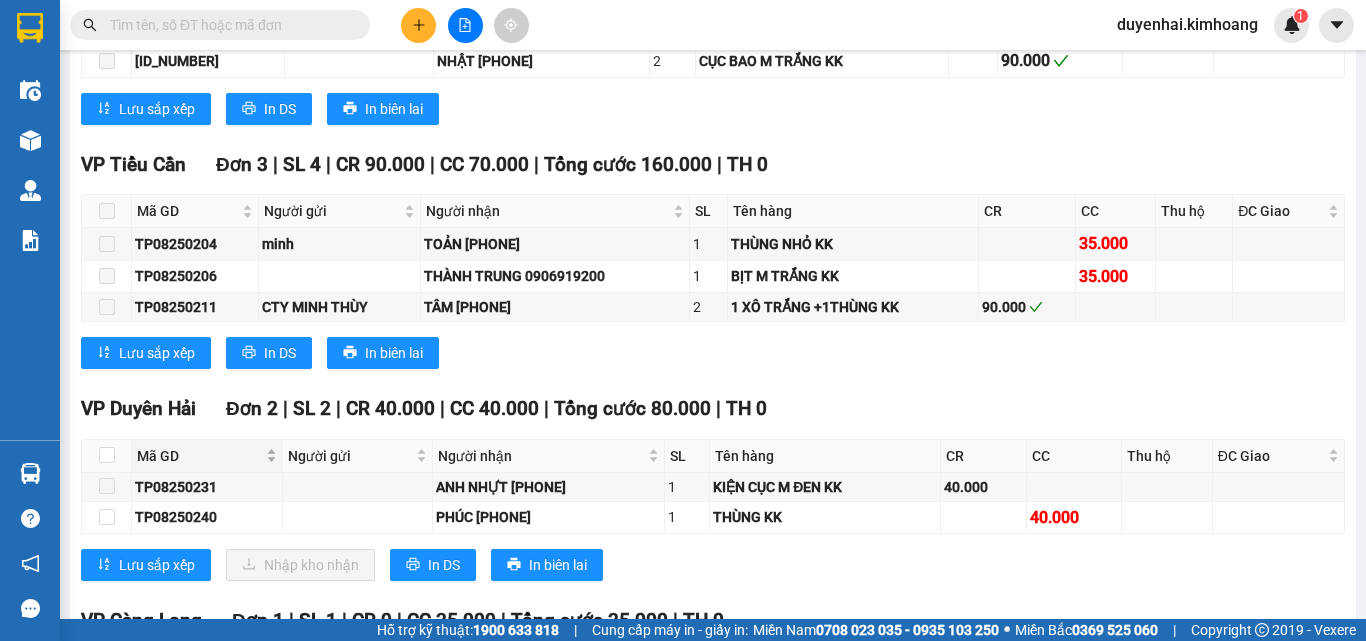 scroll, scrollTop: 1900, scrollLeft: 0, axis: vertical 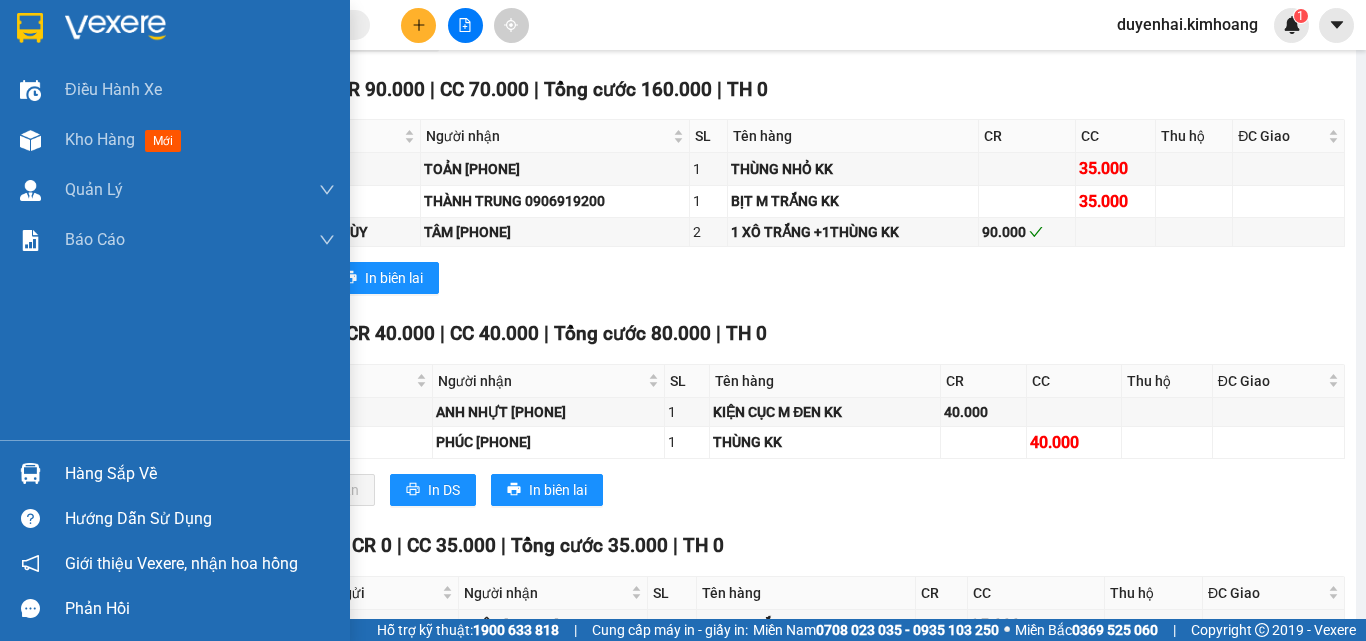 click on "Hàng sắp về" at bounding box center [200, 474] 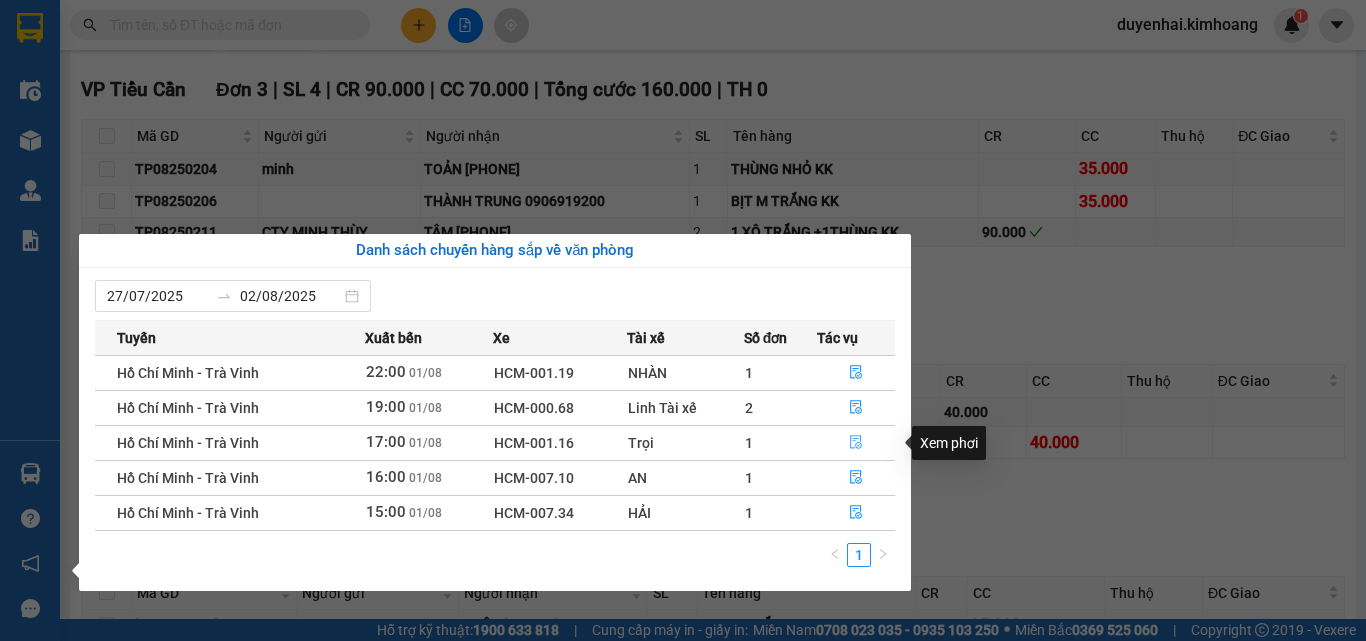 click at bounding box center (856, 443) 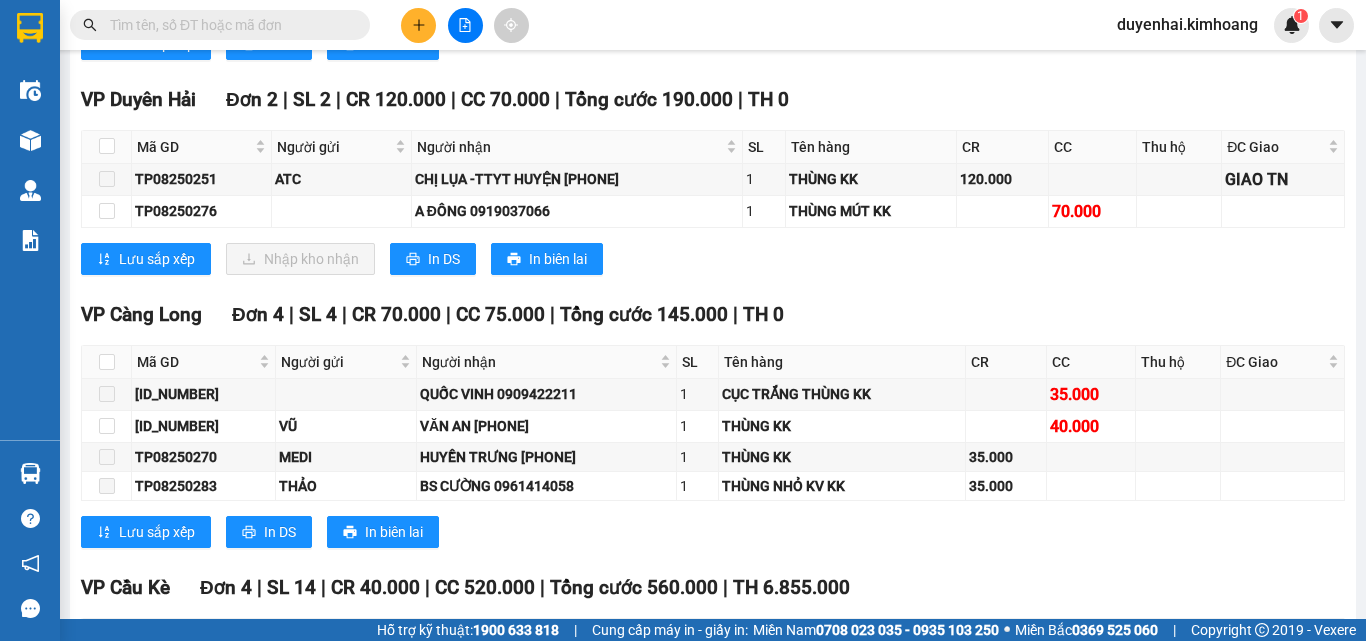 scroll, scrollTop: 1700, scrollLeft: 0, axis: vertical 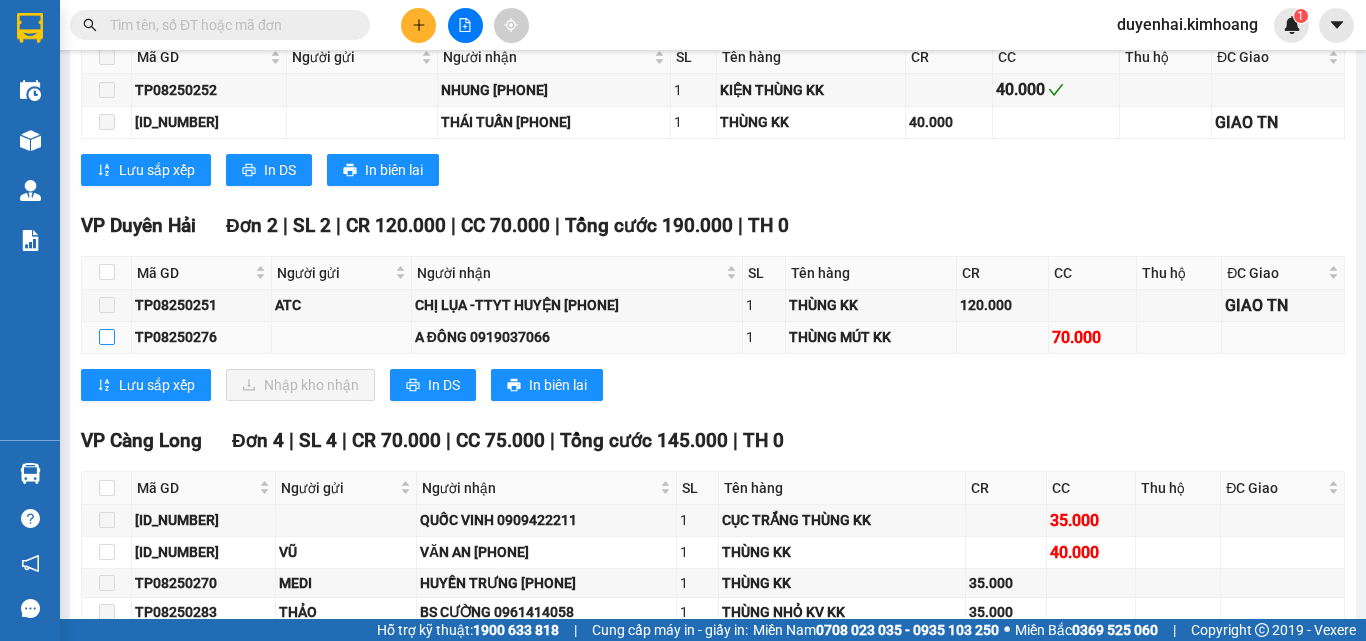 click at bounding box center [107, 337] 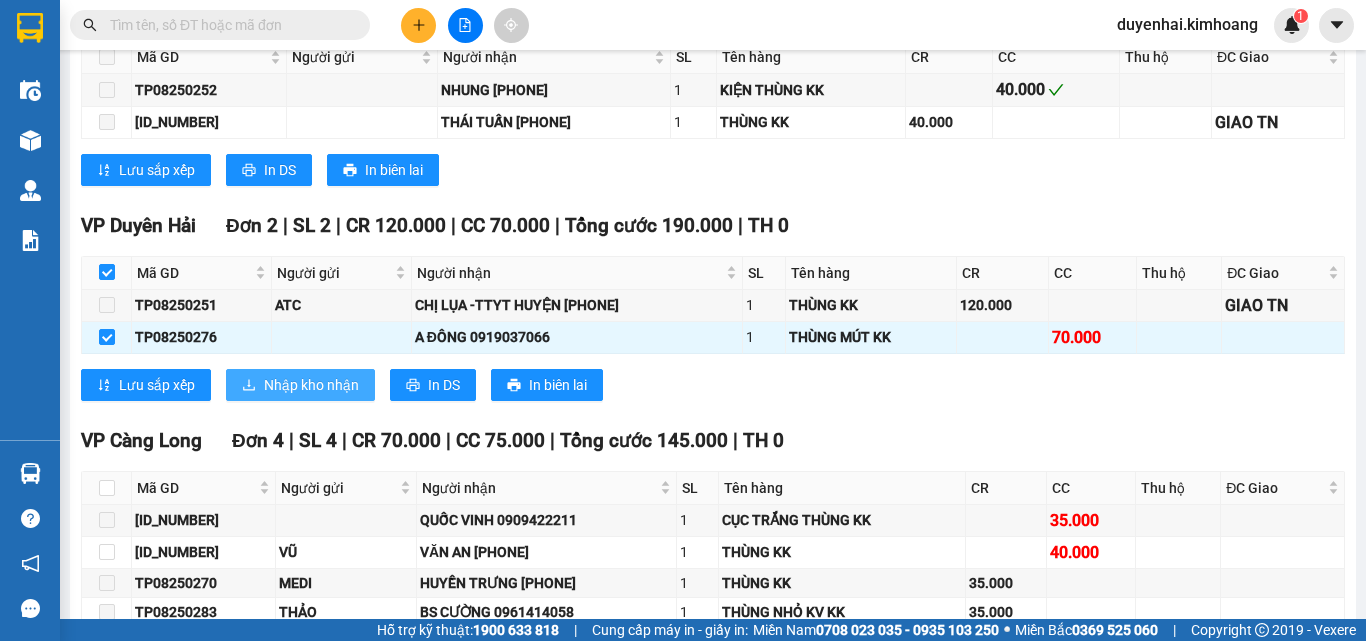 click on "Nhập kho nhận" at bounding box center (311, 385) 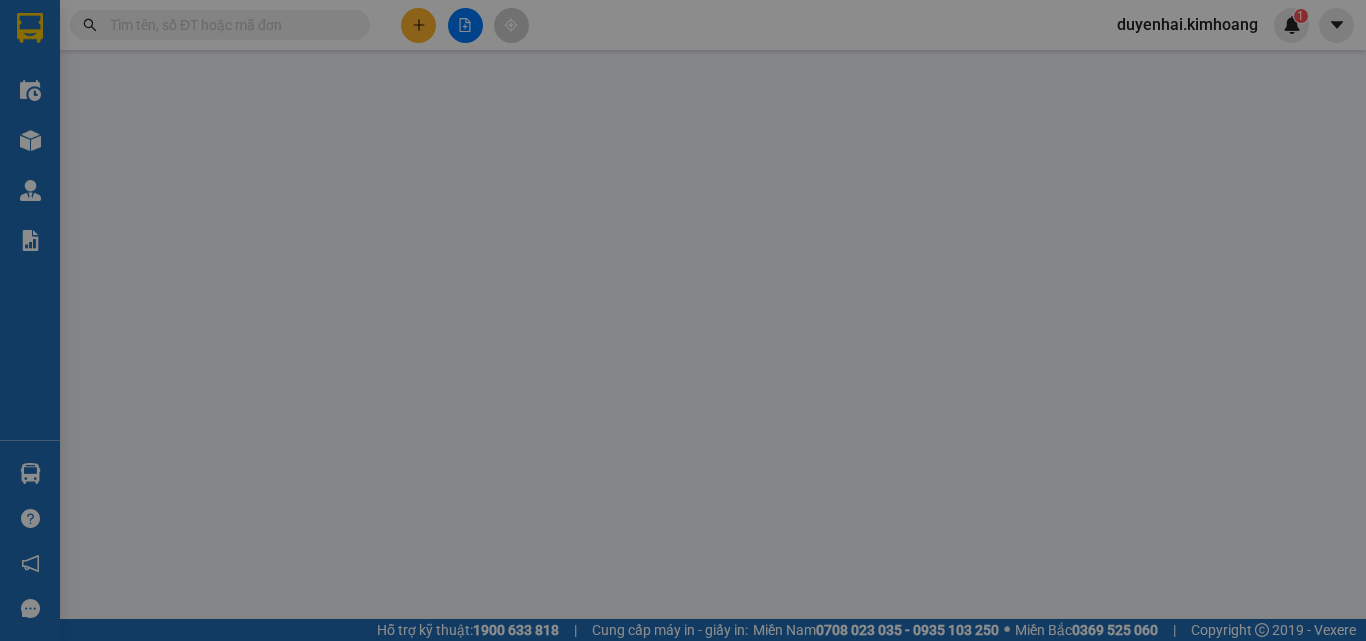 scroll, scrollTop: 0, scrollLeft: 0, axis: both 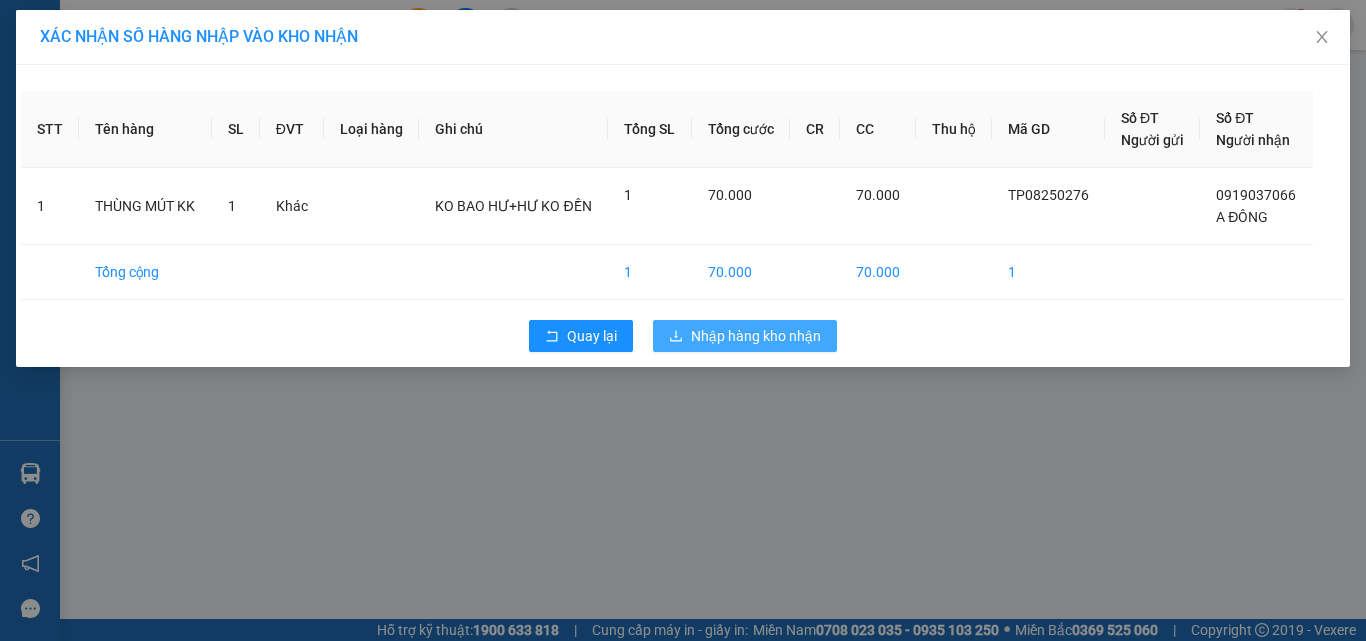 click on "Nhập hàng kho nhận" at bounding box center (756, 336) 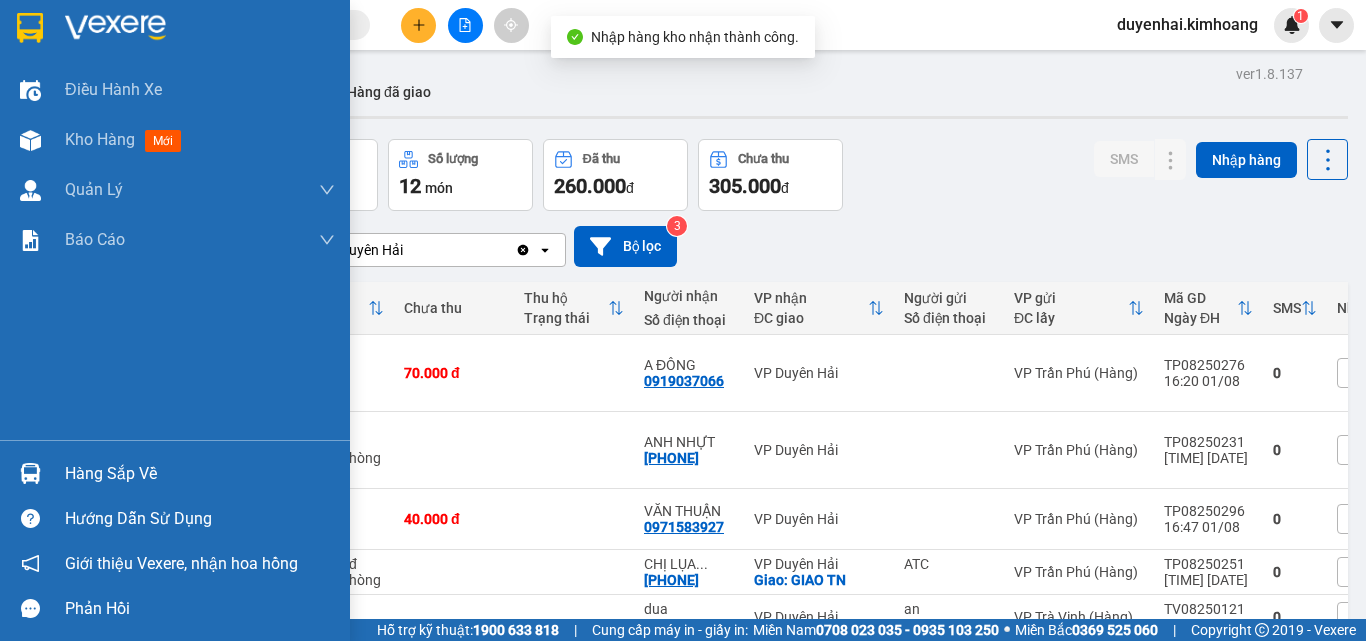 click on "Hàng sắp về" at bounding box center (200, 474) 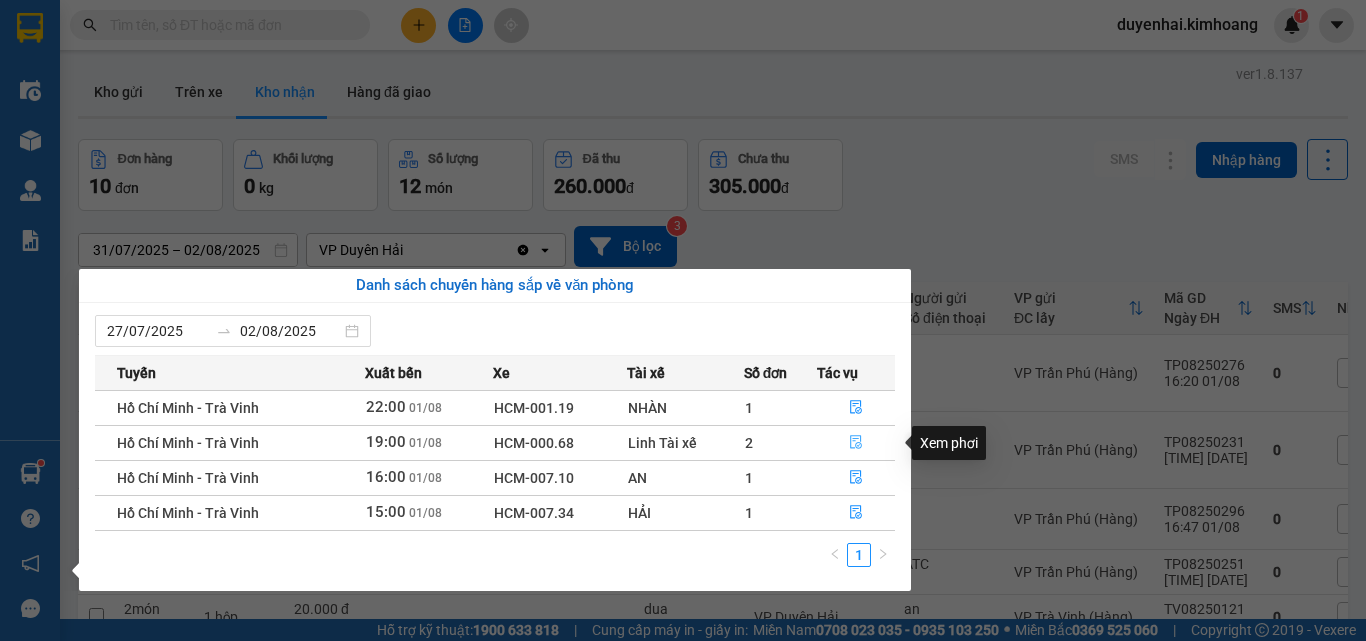 click 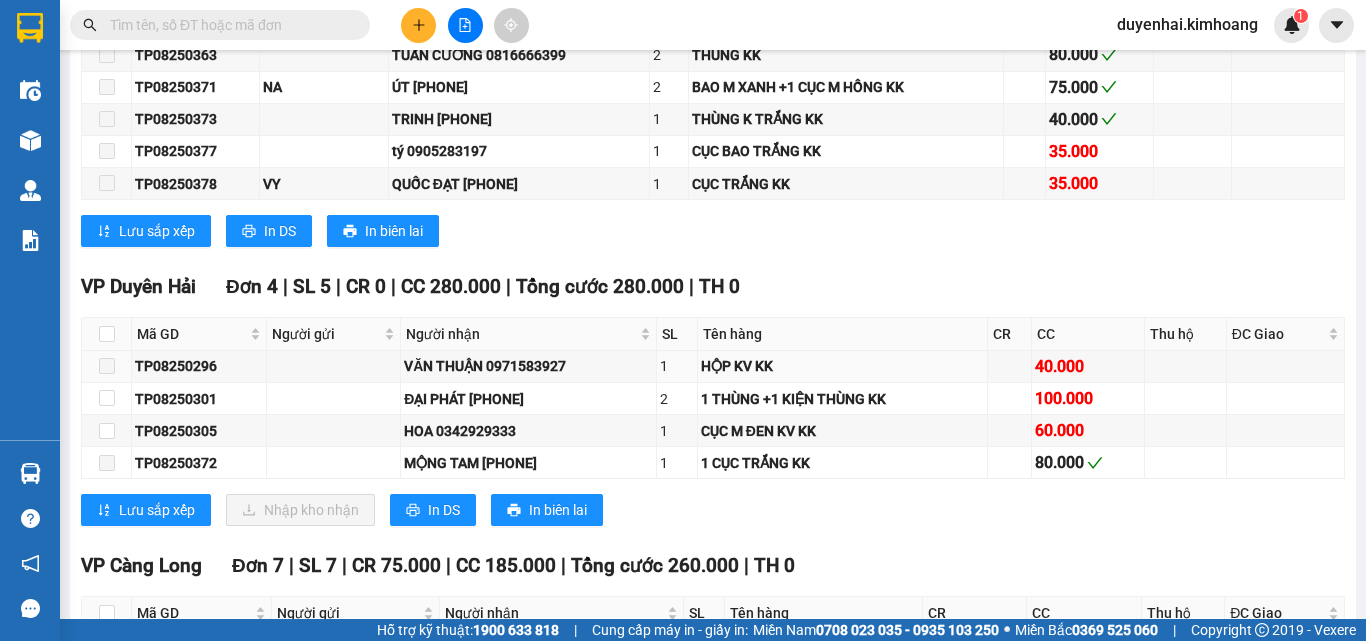 scroll, scrollTop: 3200, scrollLeft: 0, axis: vertical 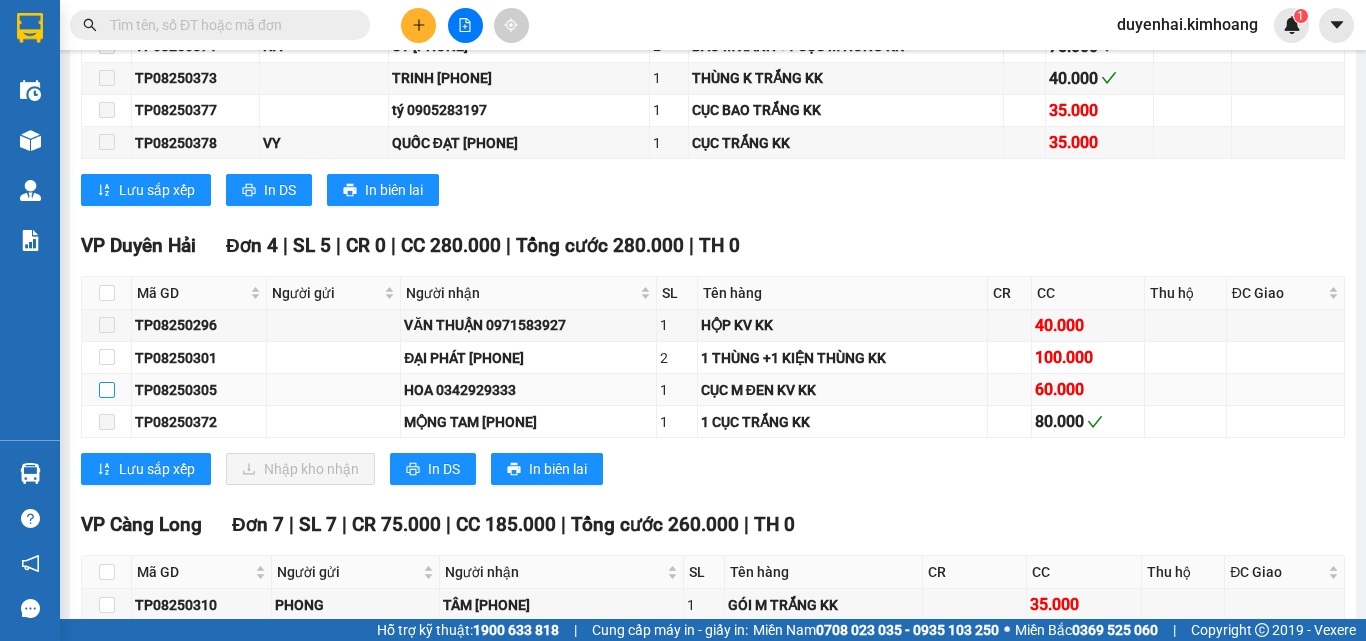 click at bounding box center [107, 390] 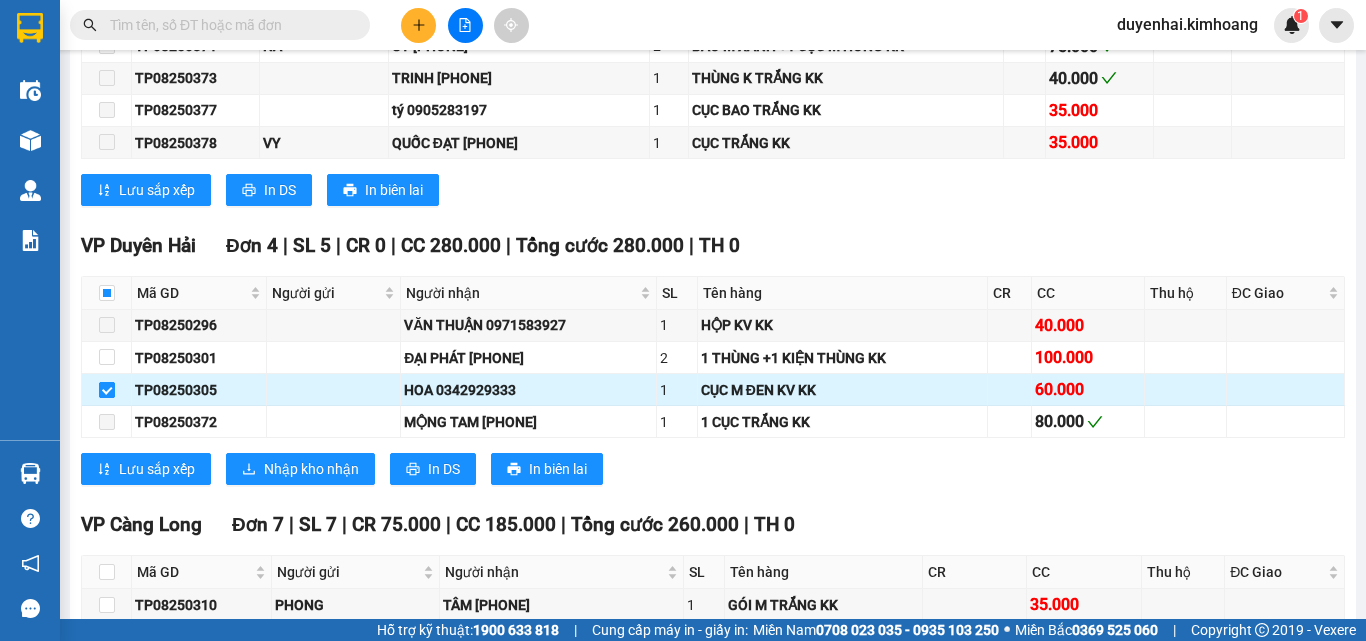 click at bounding box center (107, 390) 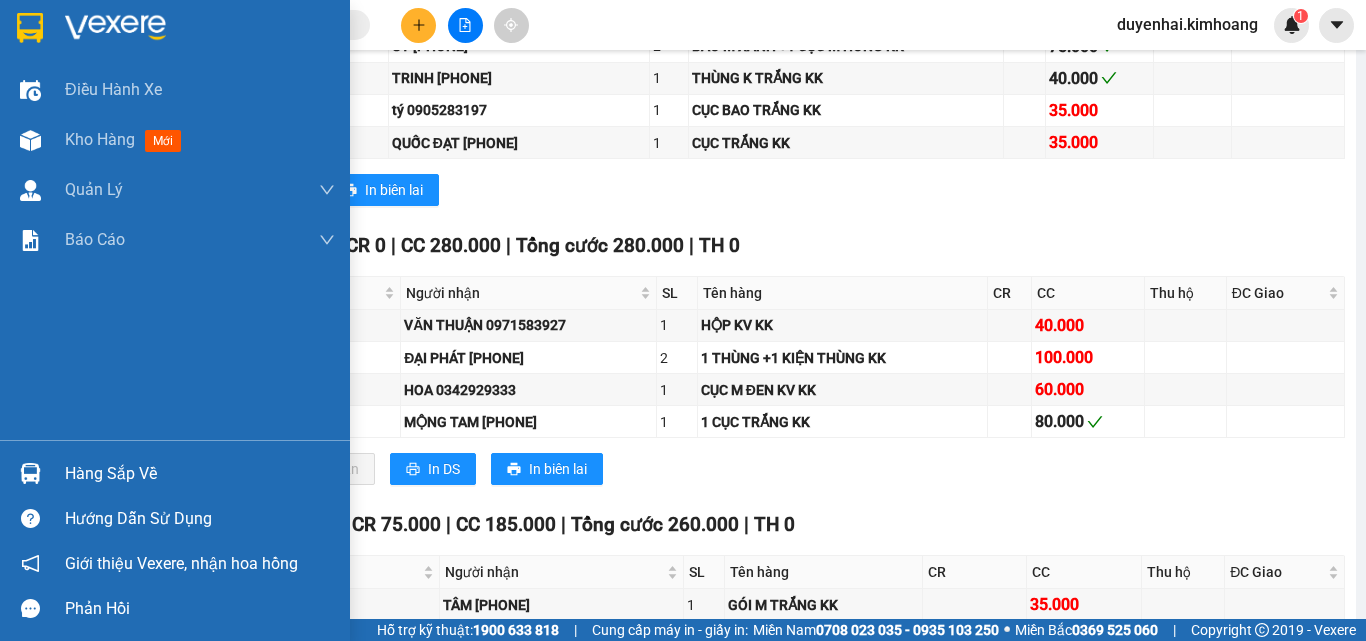click on "Điều hành xe Kho hàng mới Quản Lý Quản lý chuyến Quản lý khách hàng mới Báo cáo Báo cáo dòng tiền (1 ca) Báo cáo dòng tiền (2 ca) Báo cáo tiền mặt Doanh số tạo đơn theo VP gửi (trạm)" at bounding box center [175, 252] 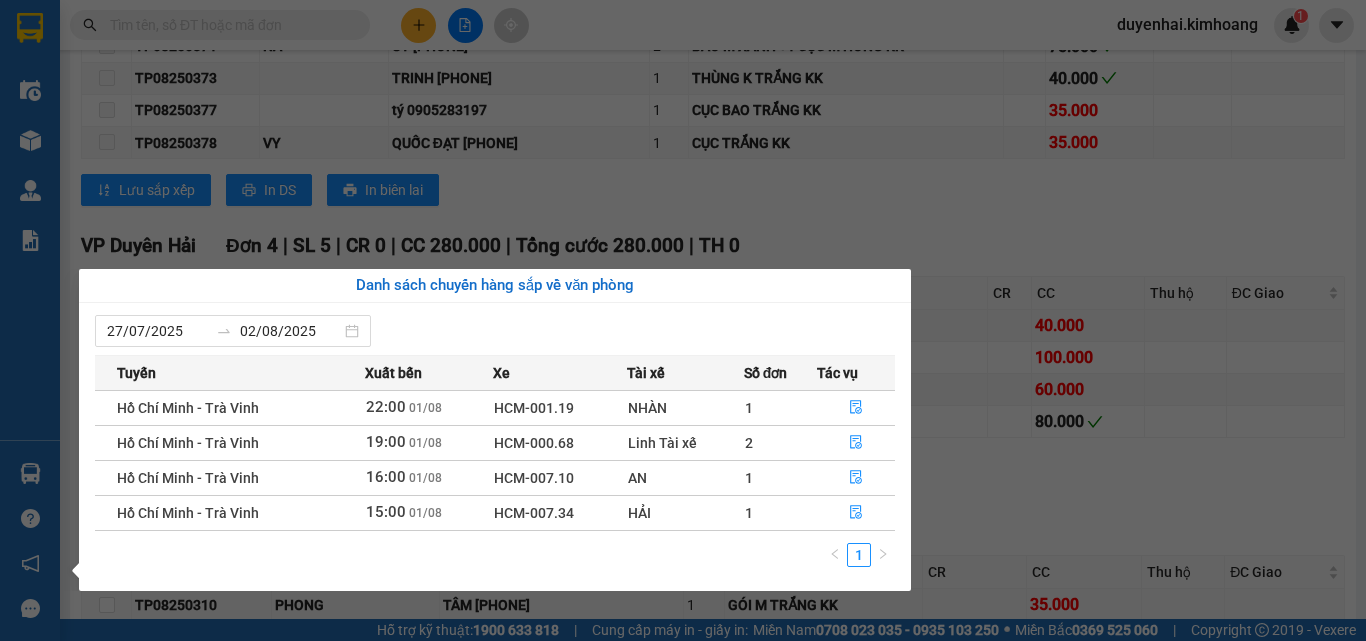 click on "Kết quả tìm kiếm ( 178 ) Bộ lọc Mã ĐH Trạng thái Món hàng Thu hộ Tổng cước Chưa cước Nhãn Người gửi VP Gửi Người nhận VP Nhận[ID_NUMBER] [TIME] - [DATE] VP Nhận HCM-019.49 [TIME] - [DATE] THÙNG KK SL: 1 30.000 30.000 TRANG VP Trần Phú (Hàng) [PHONE] TRỌNG ĐỨC VP Trà Vinh (Hàng)[ID_NUMBER] [TIME] - [DATE] VP Nhận TRV-000.74 [TIME] - [DATE] 1 BỌC M ĐỎ KK SL: 1 35.000 [PHONE] PHÚC VP Cầu Ngang [PHONE] NHƯ VP Trần Phú (Hàng)[ID_NUMBER] [TIME] Trên xe HCM-007.10 [TIME] - [DATE] KIỆN CỤC M ĐEN KK SL: 1 40.000 VP Trần Phú (Hàng) [PHONE] ANH NHỰT VP Duyên Hải[ID_NUMBER] [DATE] Đã giao [TIME] - [DATE] 1 THÙNG KK SL: 1 35.000 VP Trần Phú (Hàng) [PHONE] ANH PHÚC VP Trà Vinh (Hàng)[ID_NUMBER] [TIME] - [DATE] Đã giao [TIME] - [DATE] 1 CÂY ĐÀN VỎ DA M ĐEN KK SL: 1 90.000 [PHONE] HUY VP Cầu Ngang [PHONE] KHÔI VP Trần Phú (Hàng) TC: 31 NGUYỄN THƯỢNG HIỀN F5 Q..." at bounding box center [683, 320] 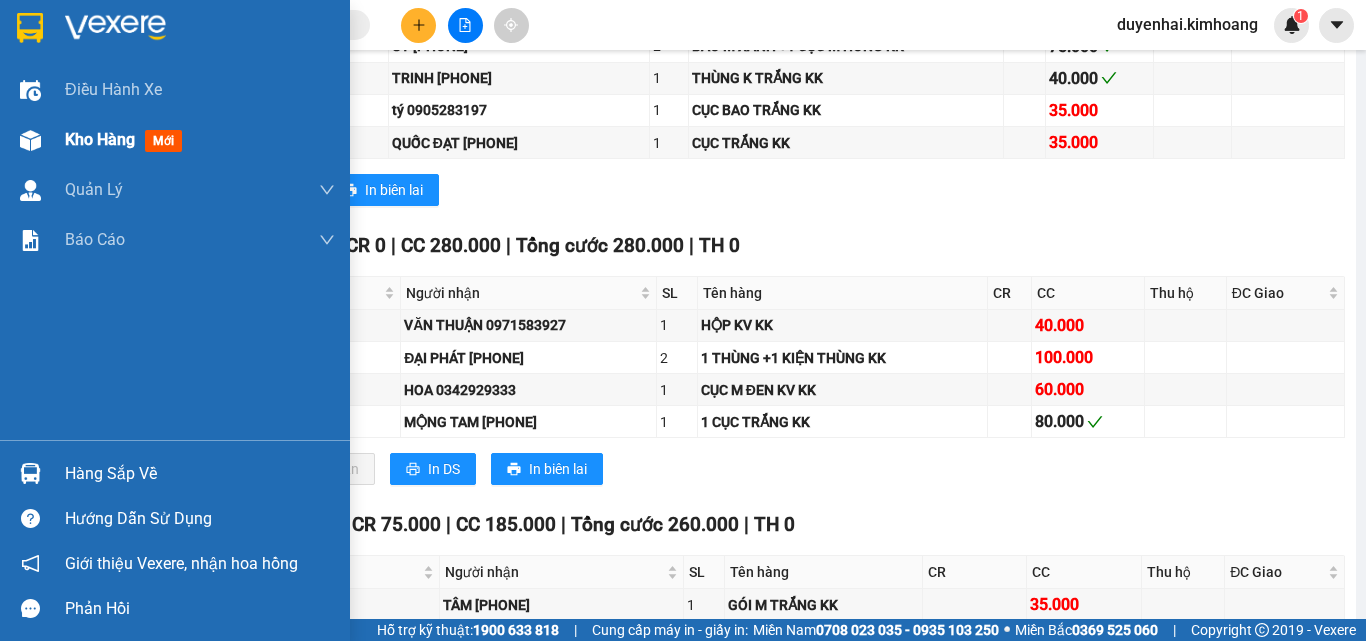 click on "Kho hàng" at bounding box center [100, 139] 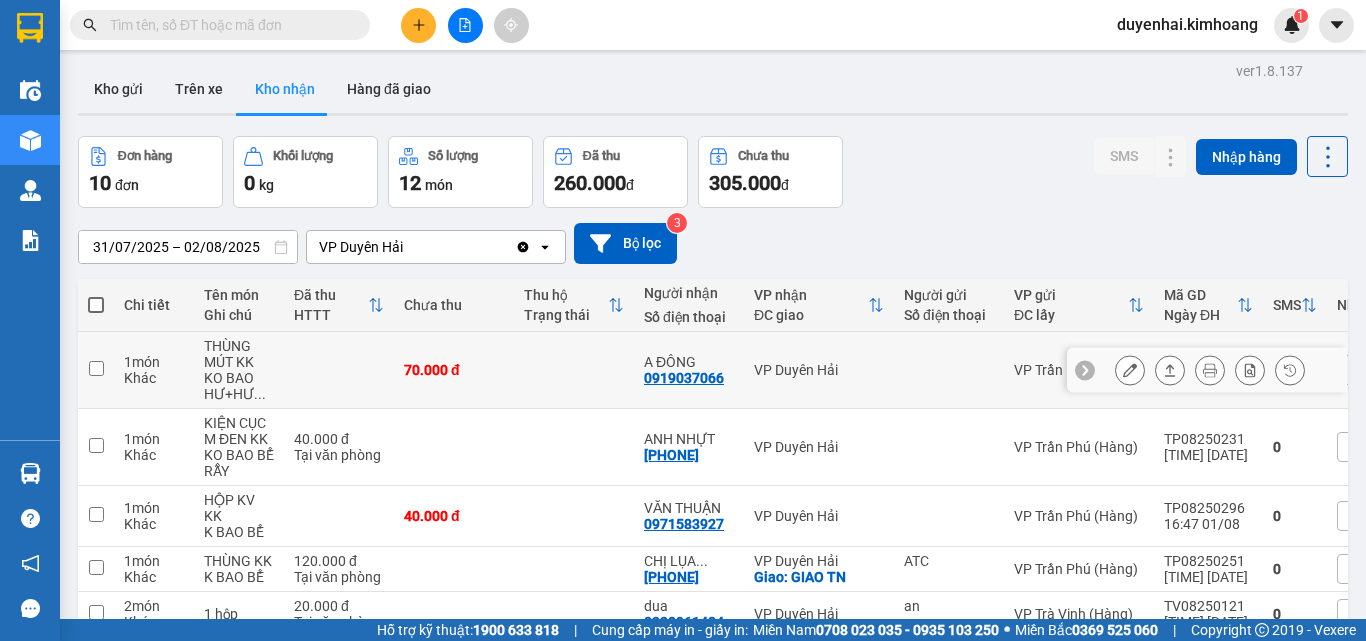 scroll, scrollTop: 0, scrollLeft: 0, axis: both 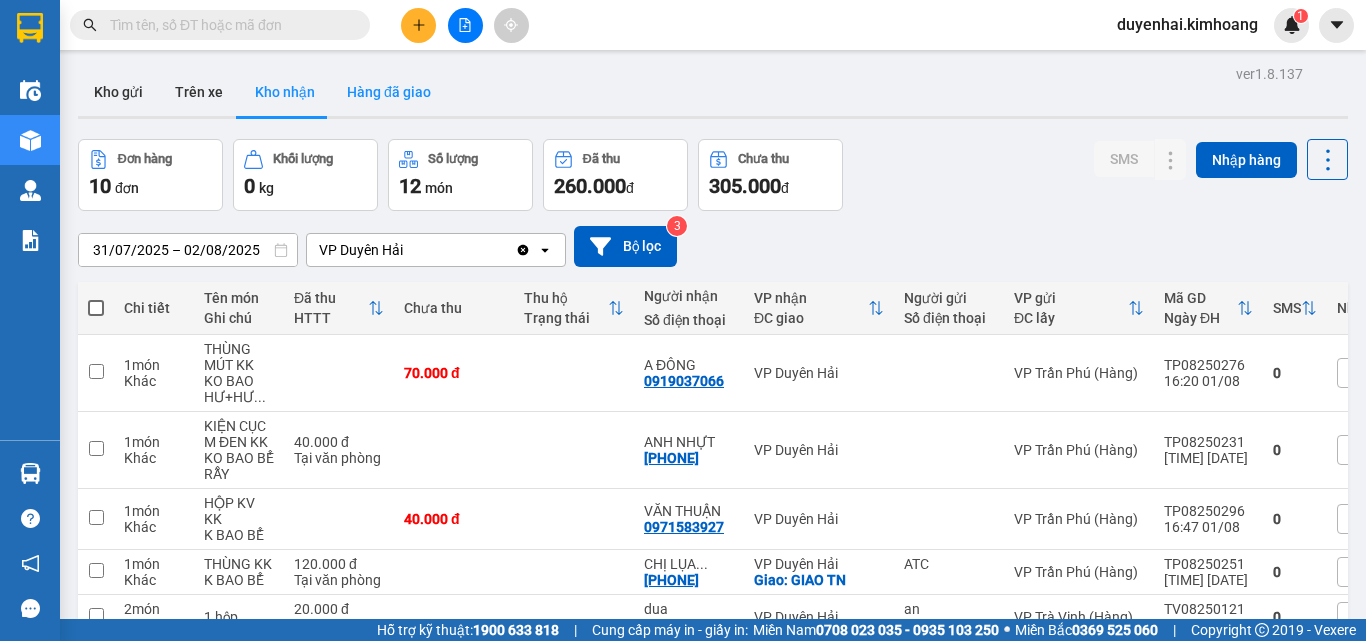 click on "Hàng đã giao" at bounding box center (389, 92) 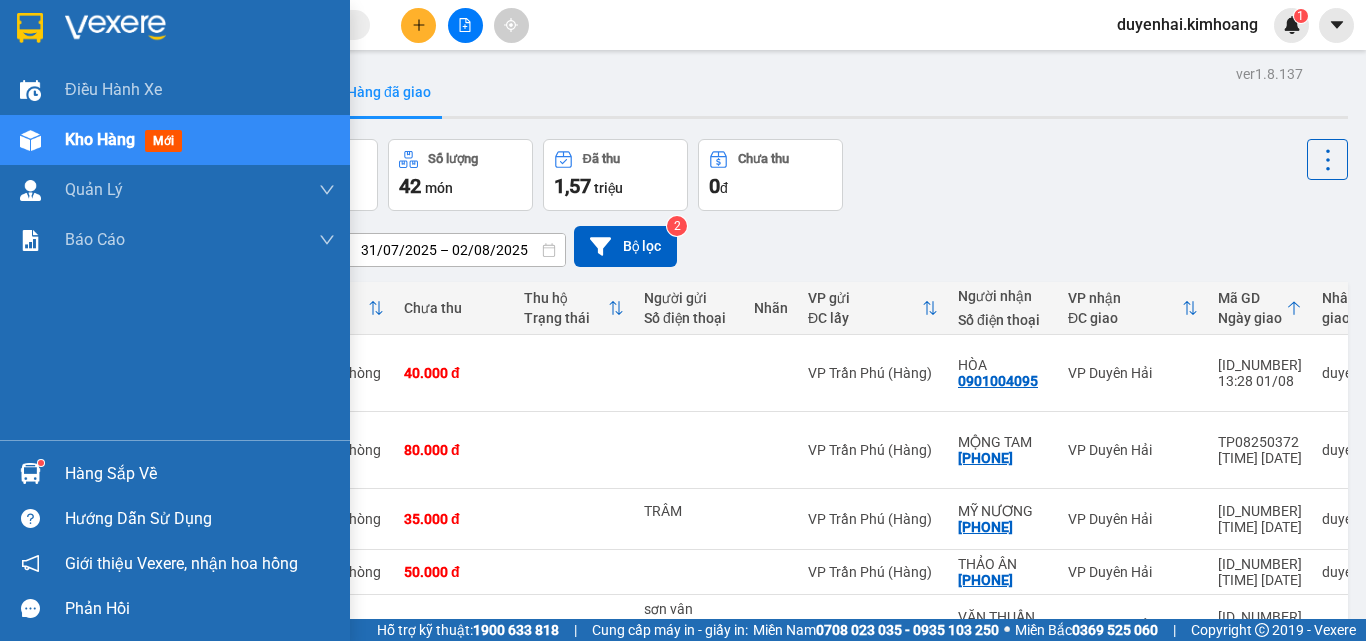 click on "Hàng sắp về" at bounding box center [200, 474] 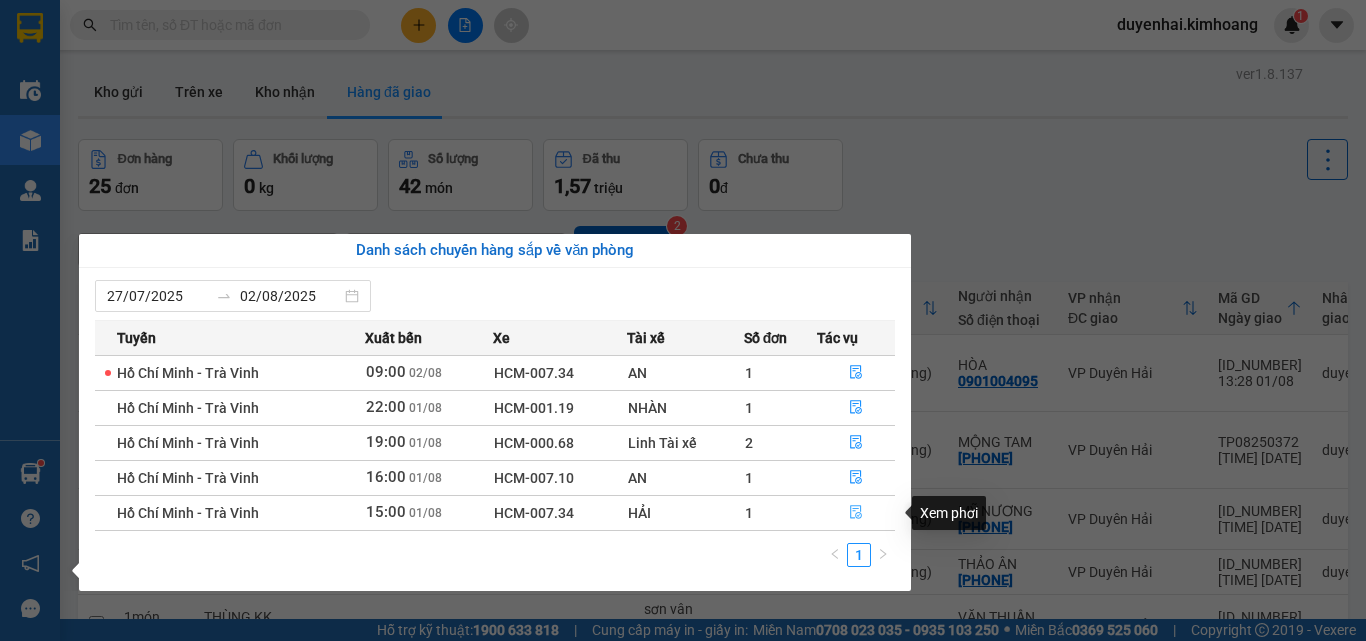 click 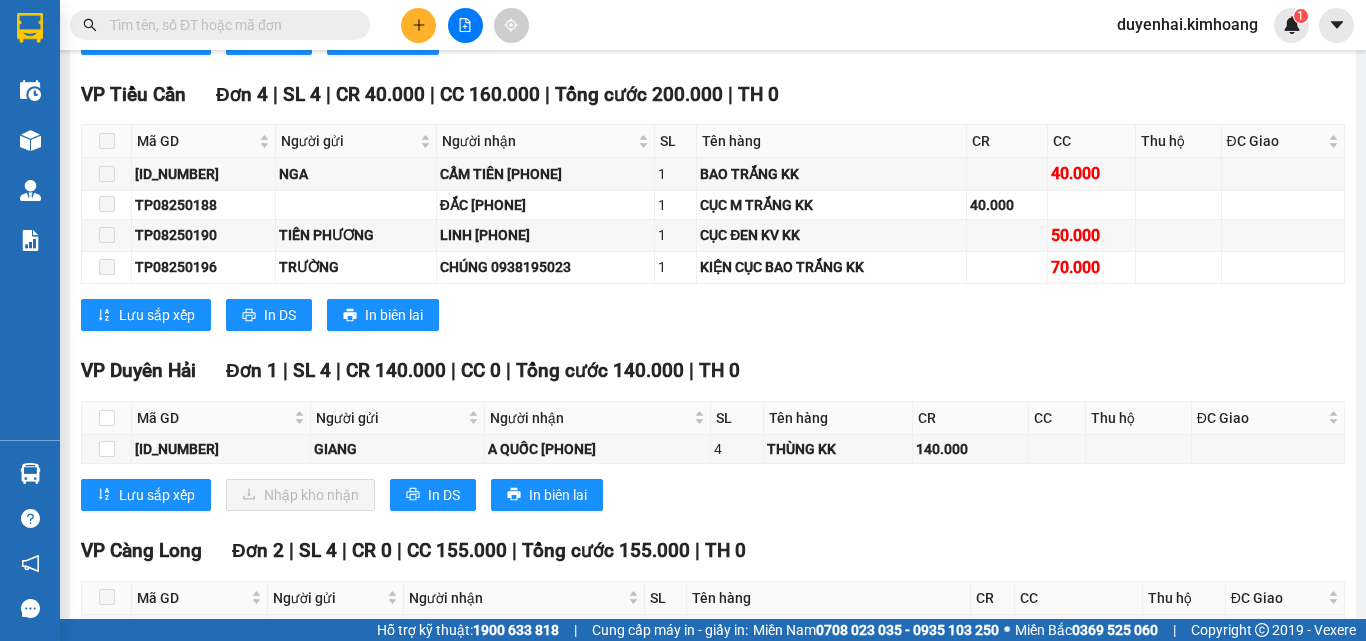 scroll, scrollTop: 1500, scrollLeft: 0, axis: vertical 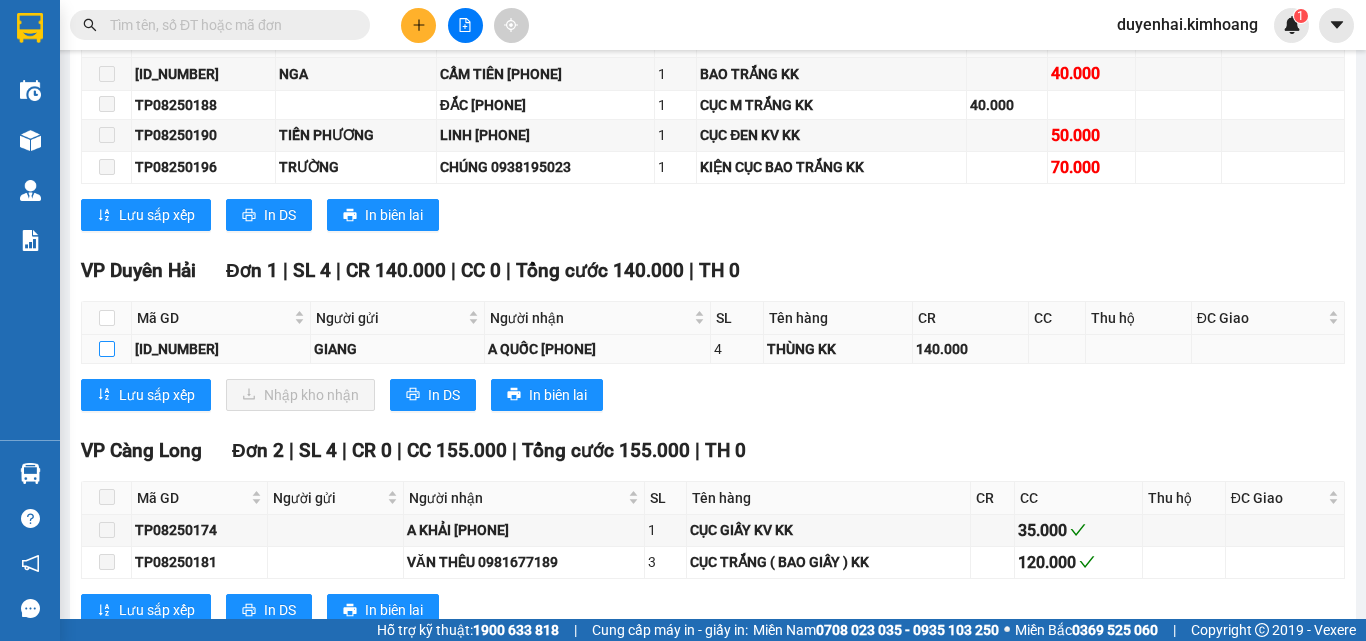 click at bounding box center (107, 349) 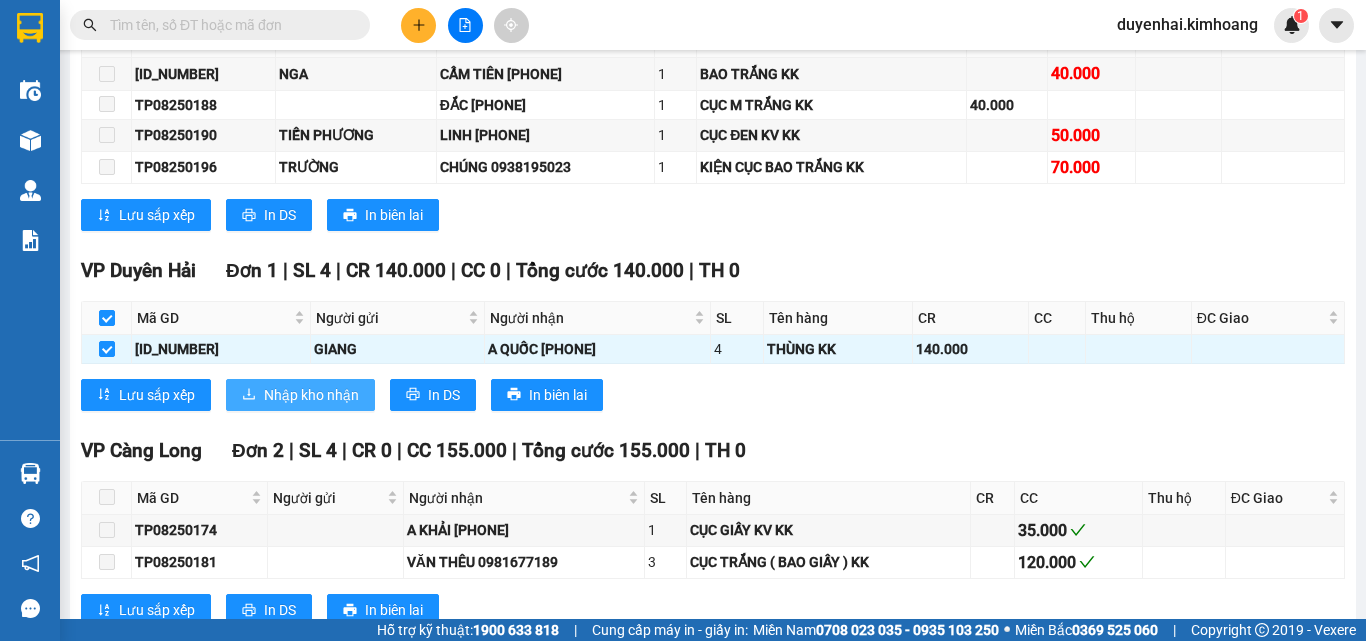click on "Nhập kho nhận" at bounding box center (311, 395) 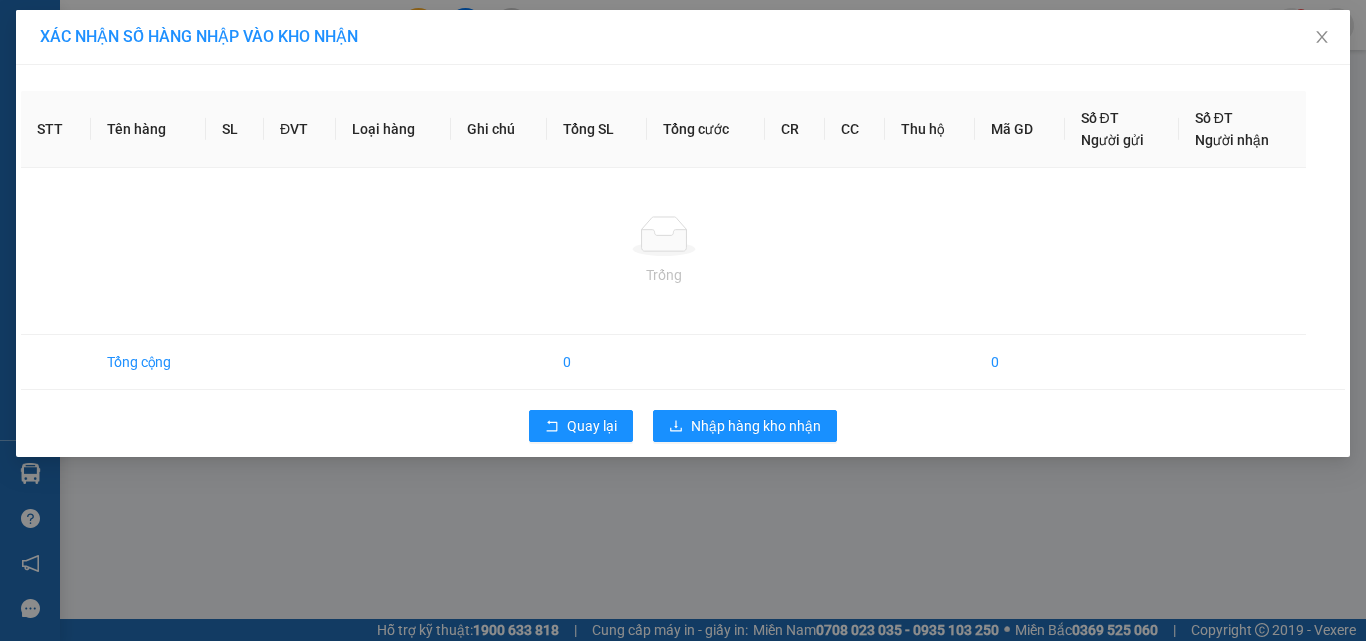 scroll, scrollTop: 0, scrollLeft: 0, axis: both 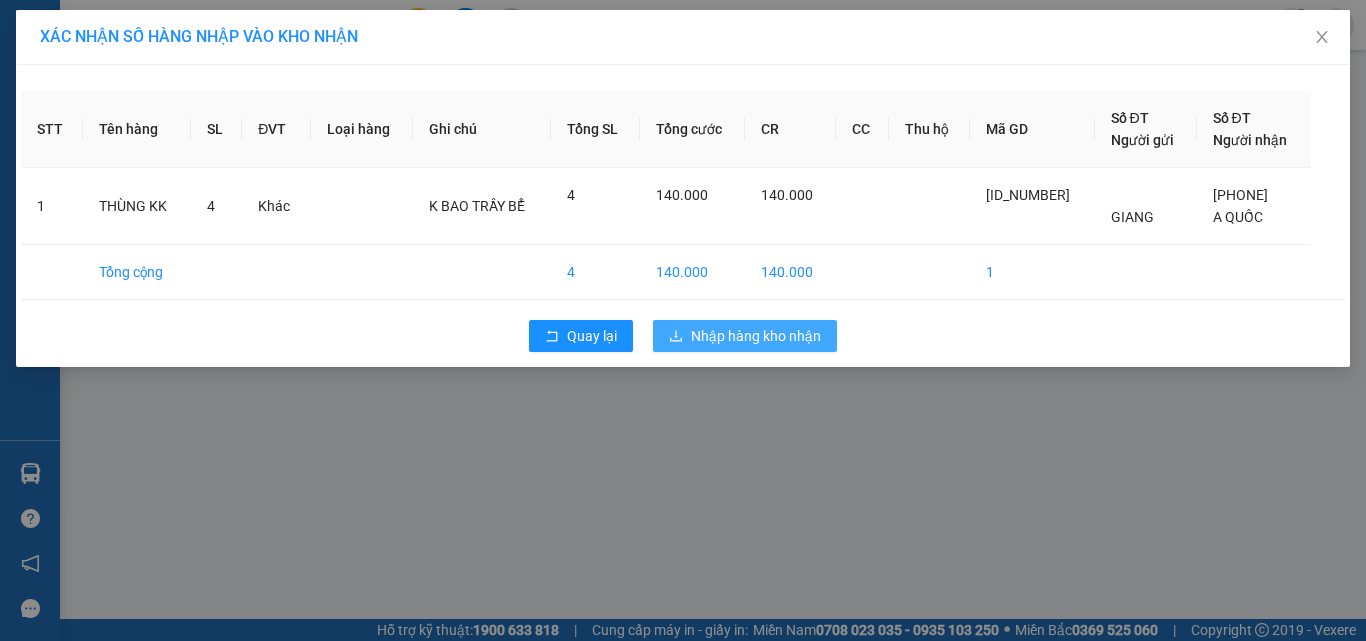 click on "Nhập hàng kho nhận" at bounding box center [756, 336] 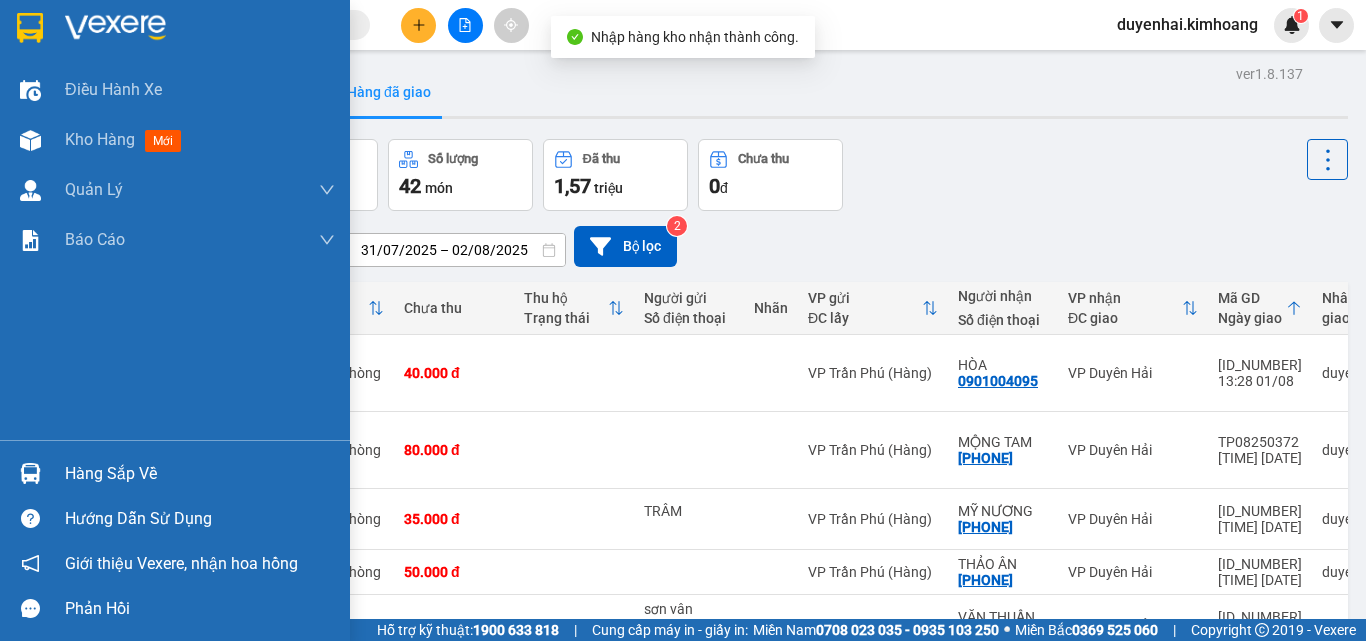 click on "Hàng sắp về" at bounding box center [200, 474] 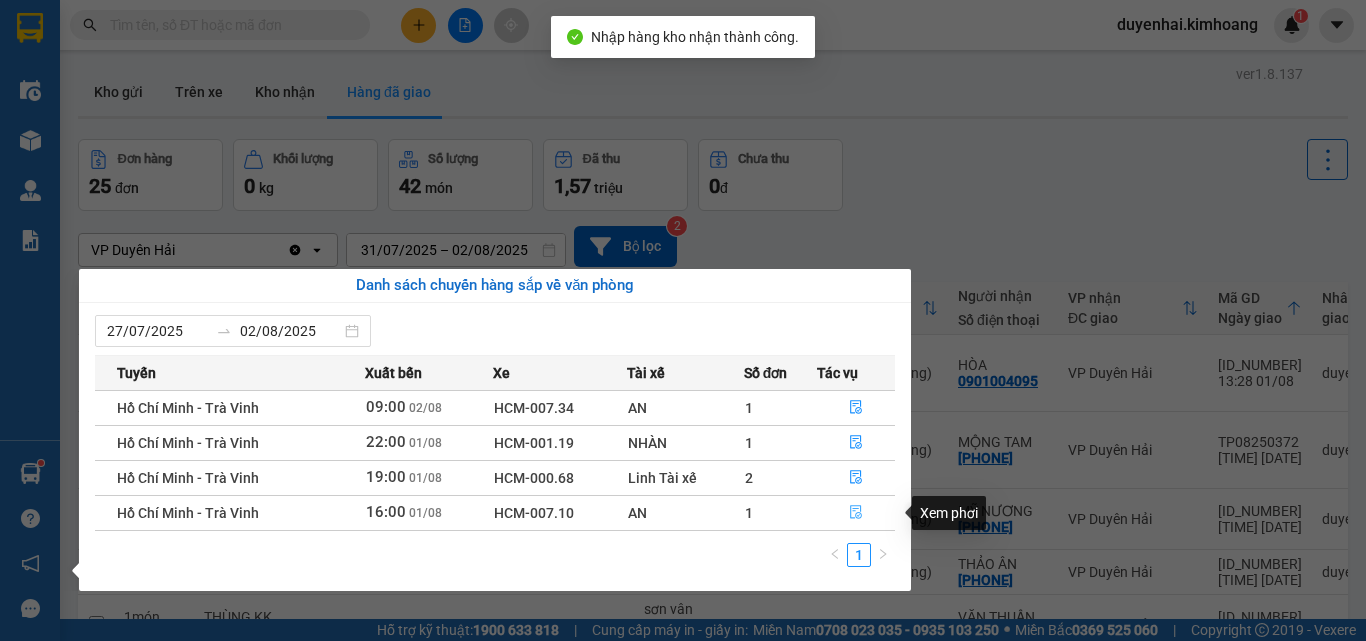 click at bounding box center [856, 513] 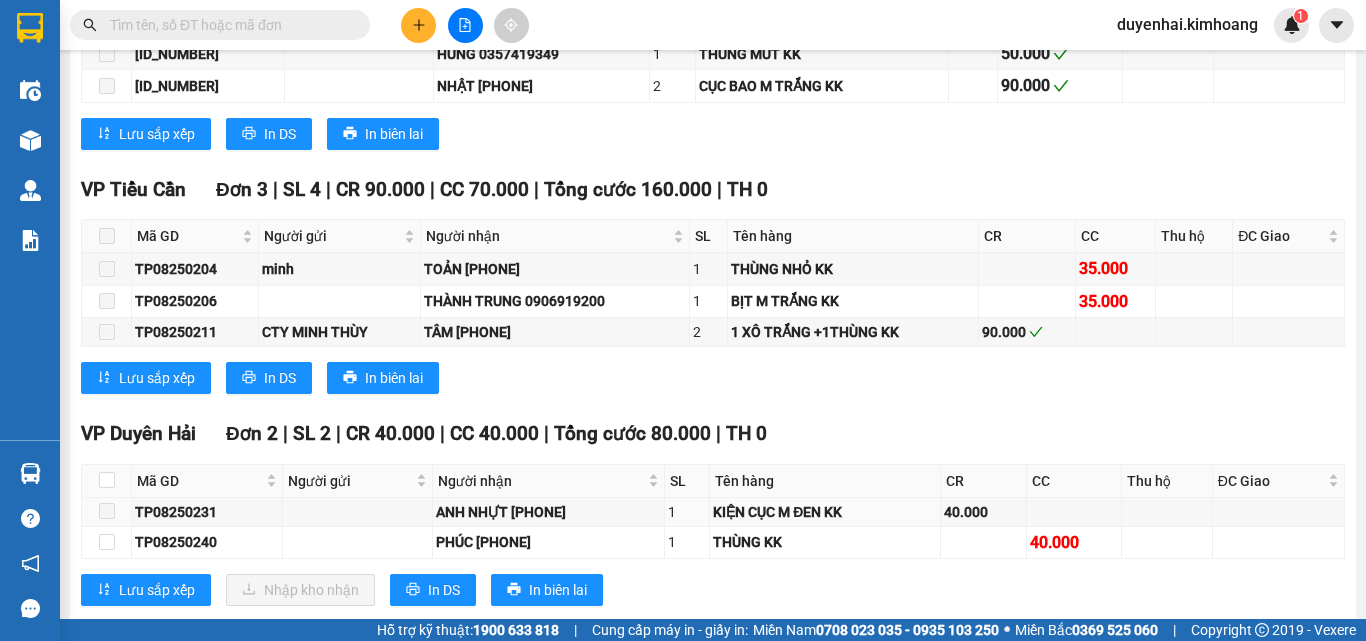 scroll, scrollTop: 1900, scrollLeft: 0, axis: vertical 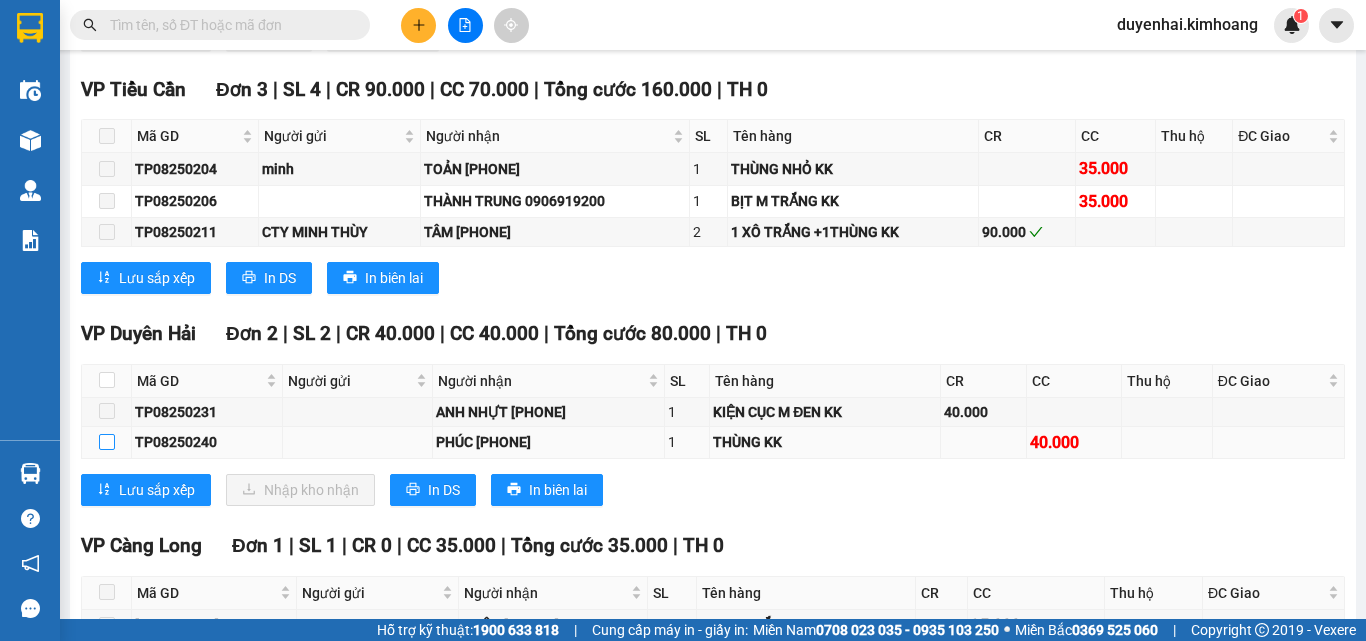 click at bounding box center (107, 442) 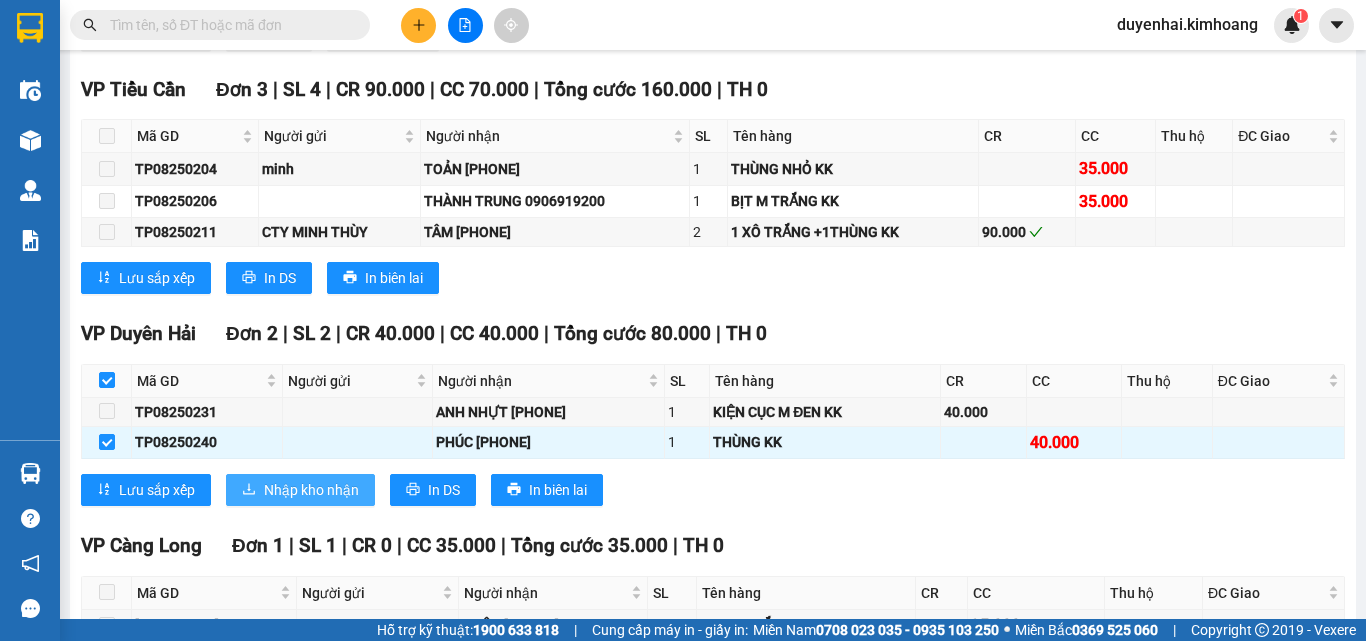 click on "Nhập kho nhận" at bounding box center [311, 490] 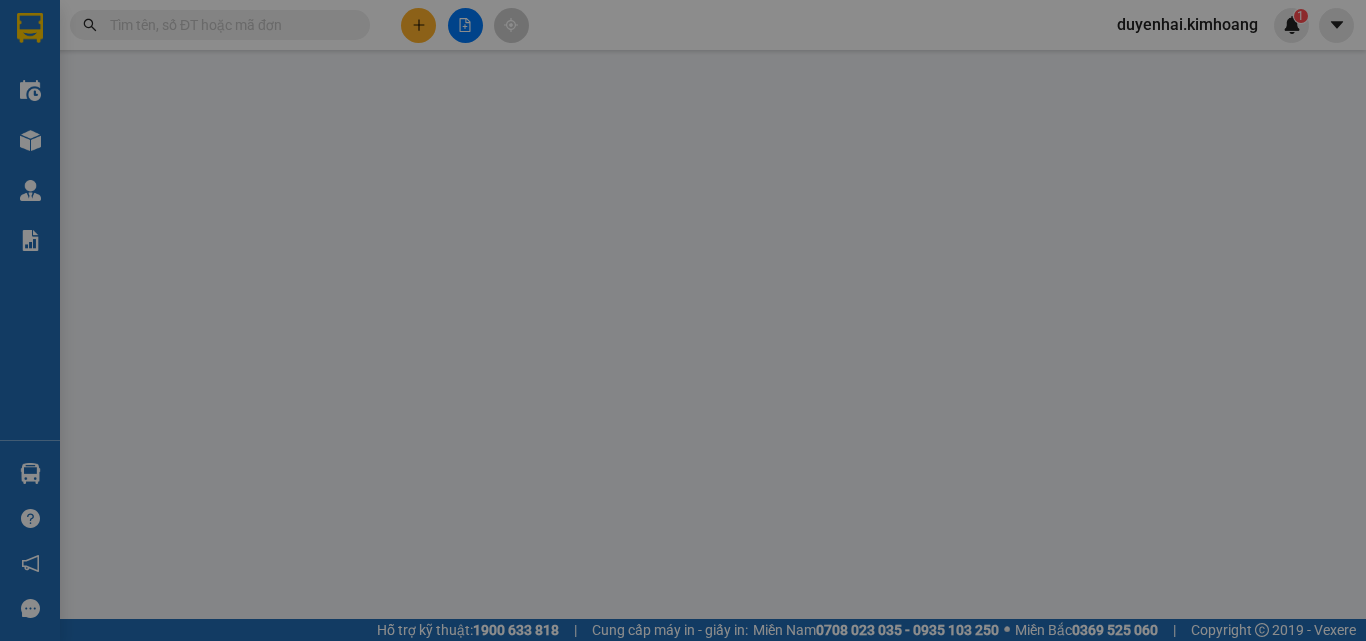 scroll, scrollTop: 0, scrollLeft: 0, axis: both 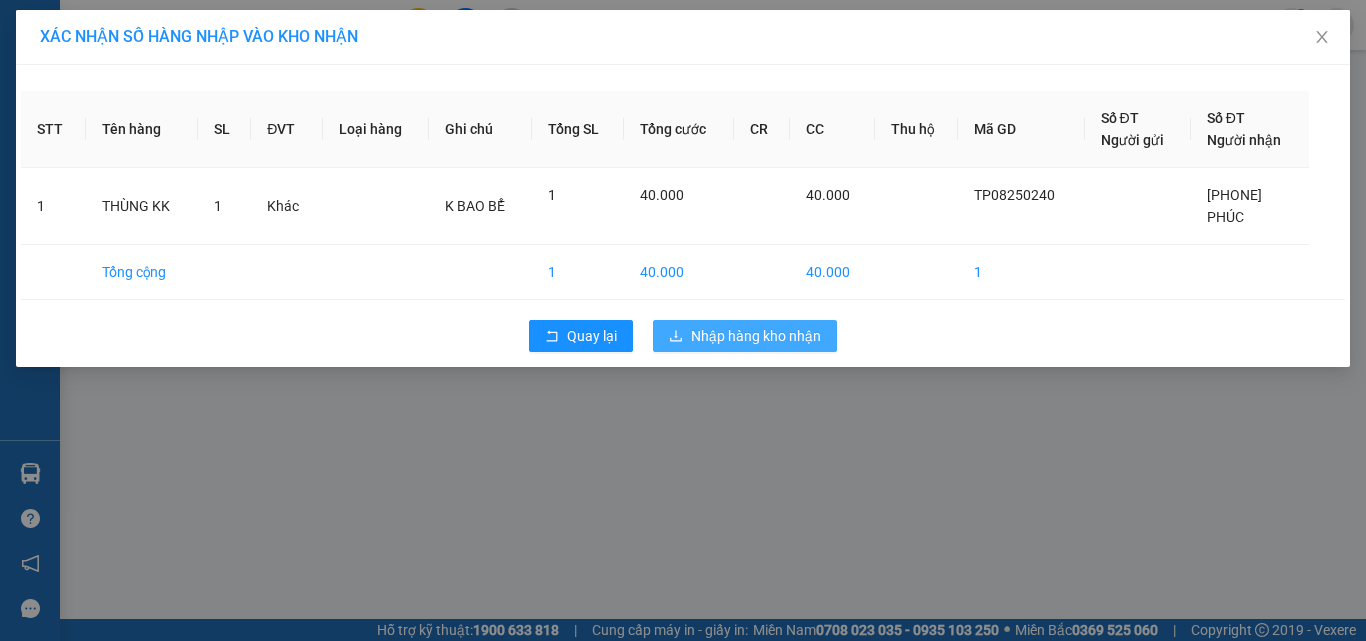 click on "Nhập hàng kho nhận" at bounding box center [756, 336] 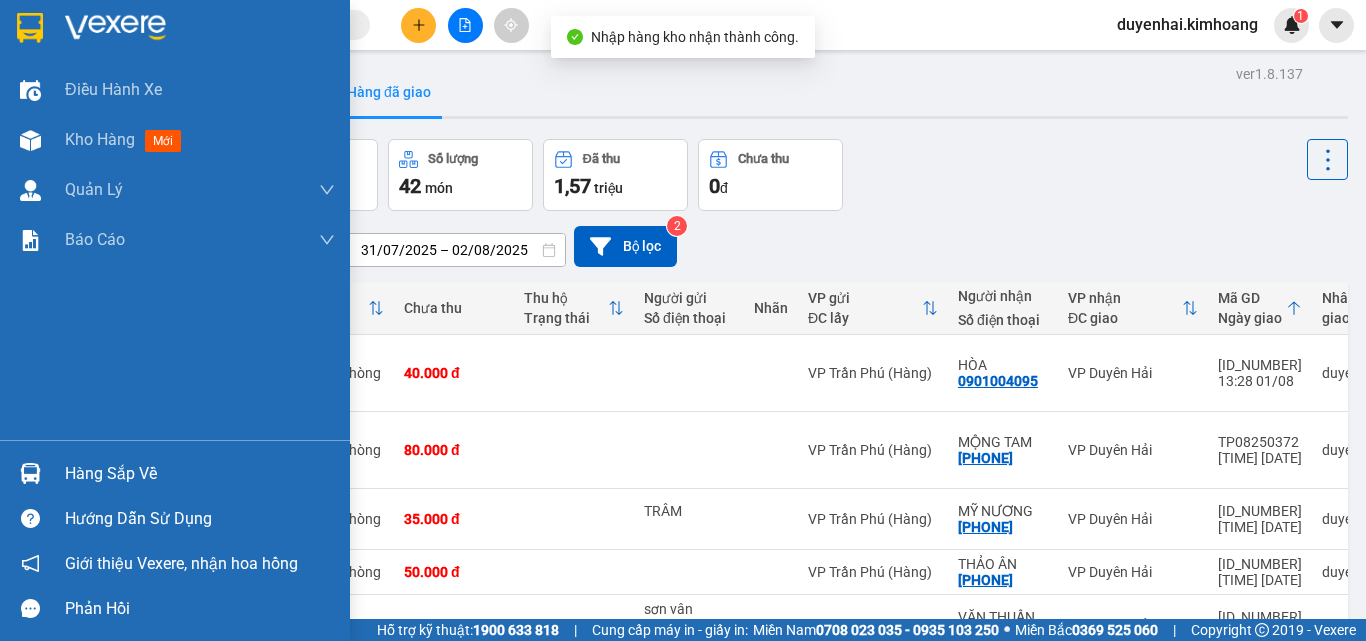 click on "Hàng sắp về" at bounding box center [200, 474] 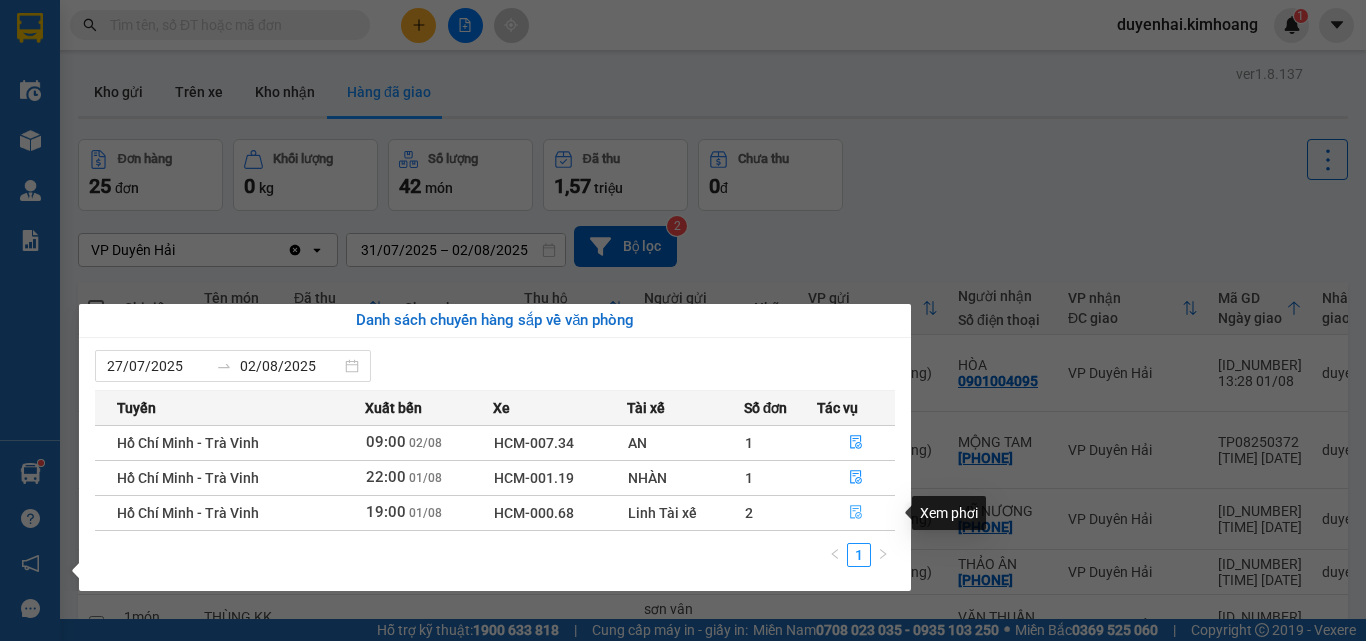 click 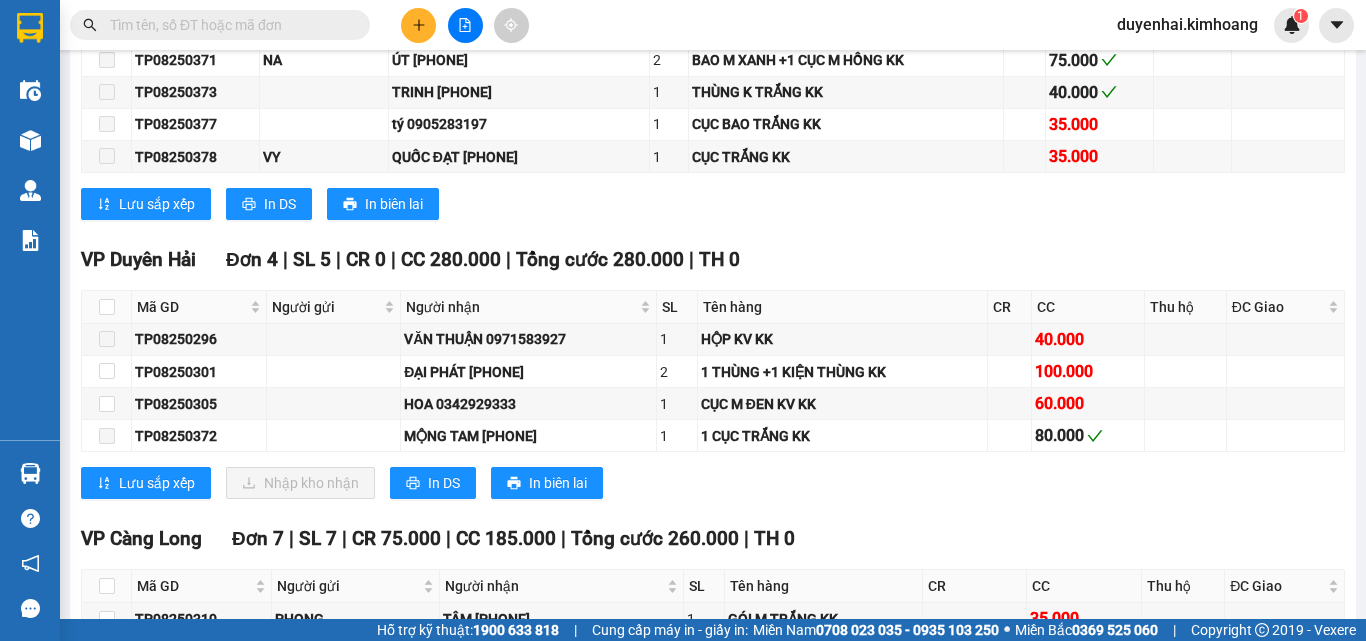 scroll, scrollTop: 3200, scrollLeft: 0, axis: vertical 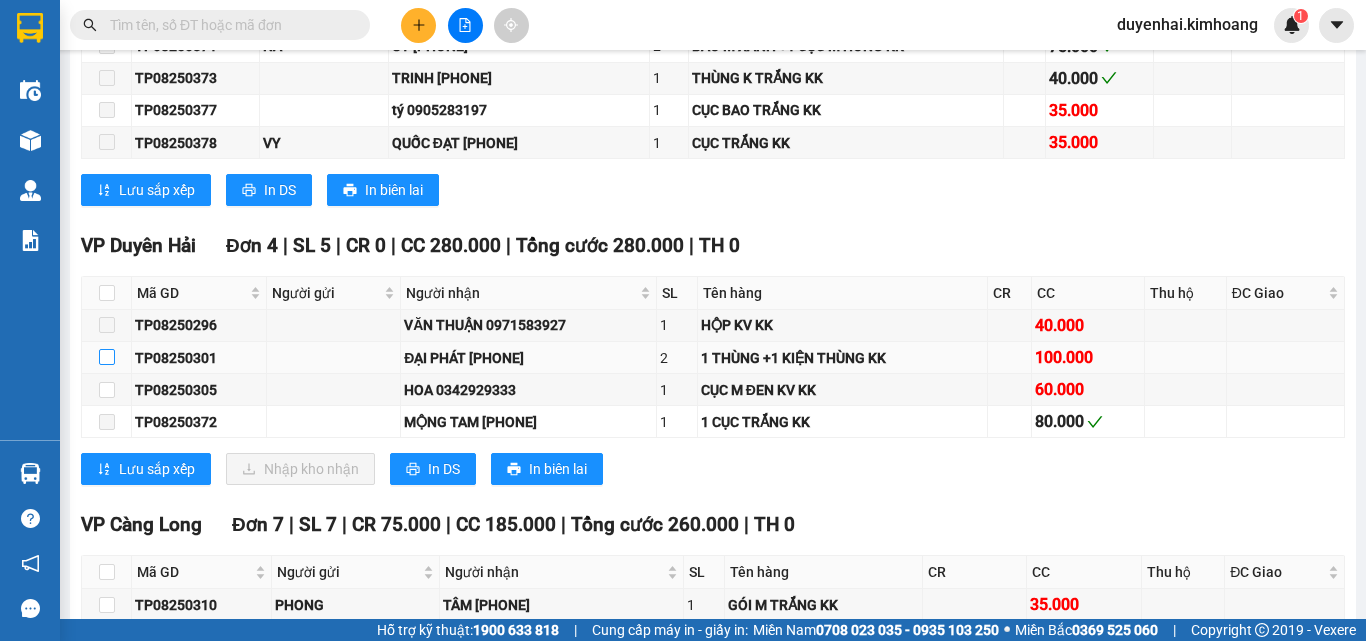 click at bounding box center [107, 357] 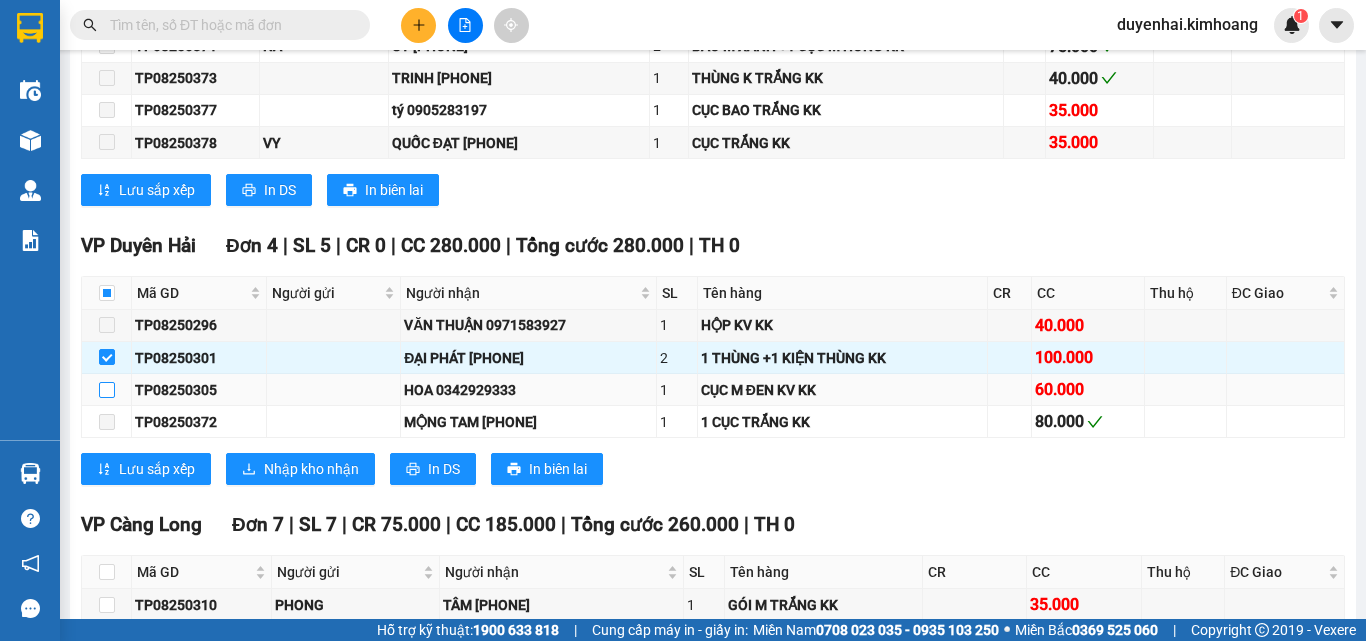 click at bounding box center (107, 390) 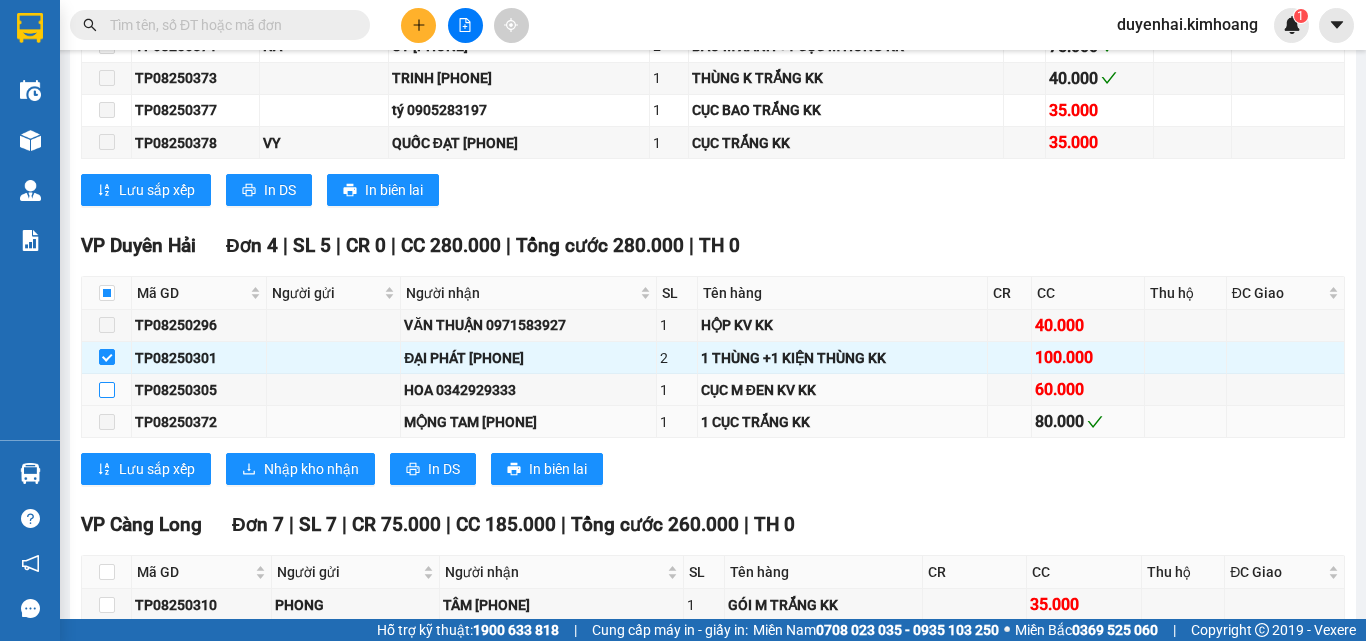 checkbox on "true" 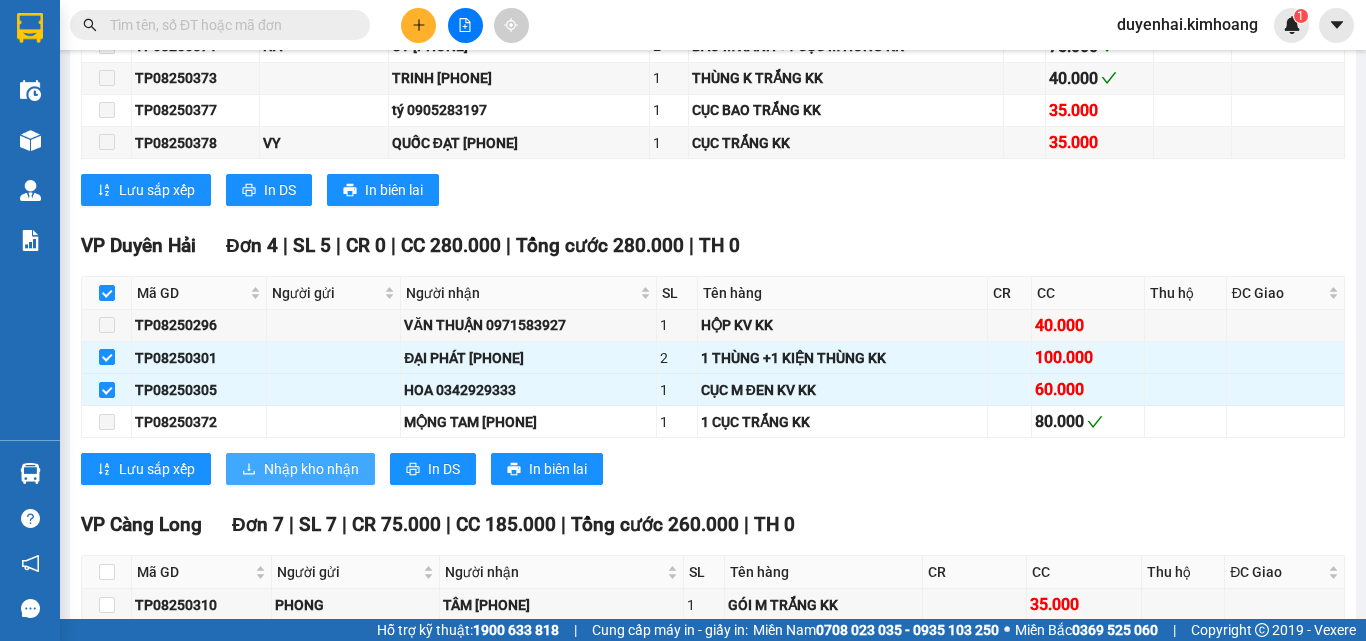 click on "Nhập kho nhận" at bounding box center [311, 469] 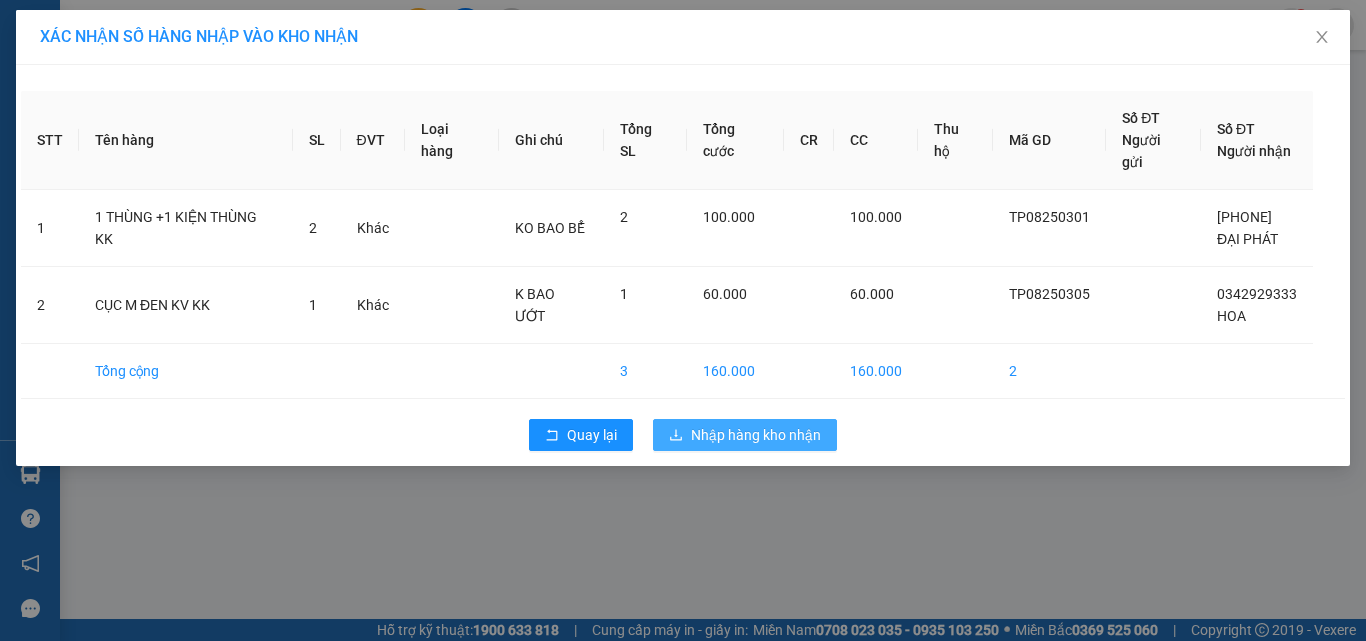 click on "Nhập hàng kho nhận" at bounding box center (756, 435) 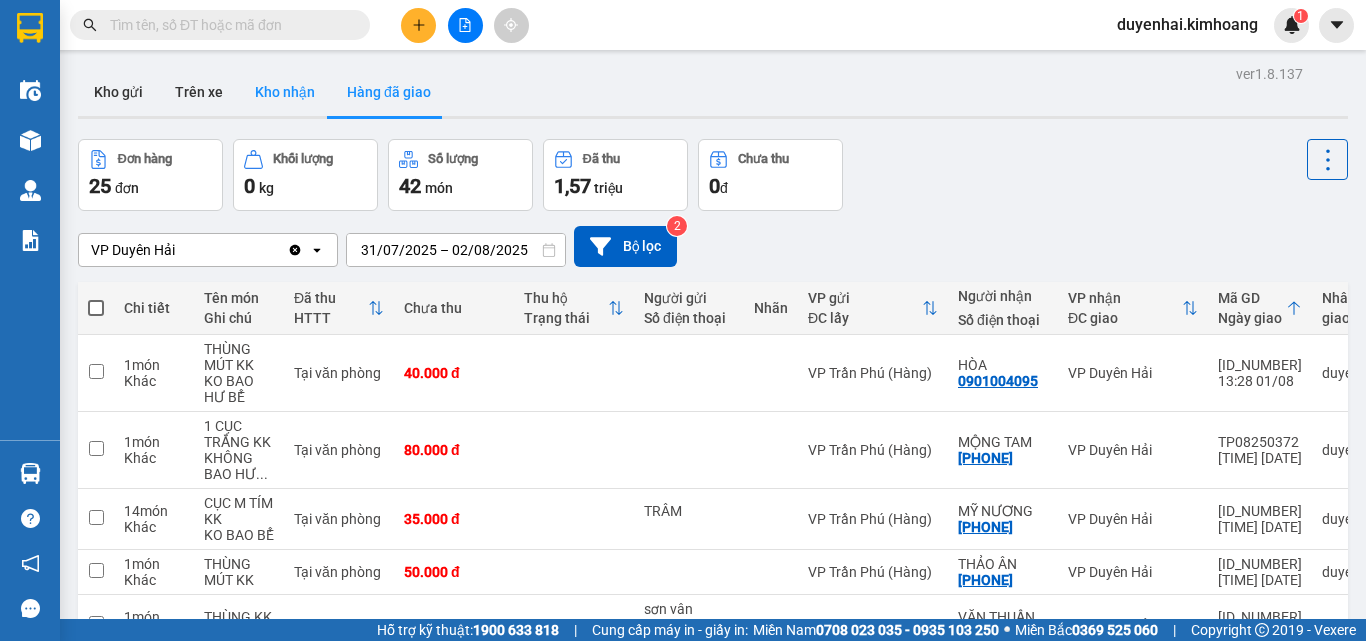click on "Kho nhận" at bounding box center (285, 92) 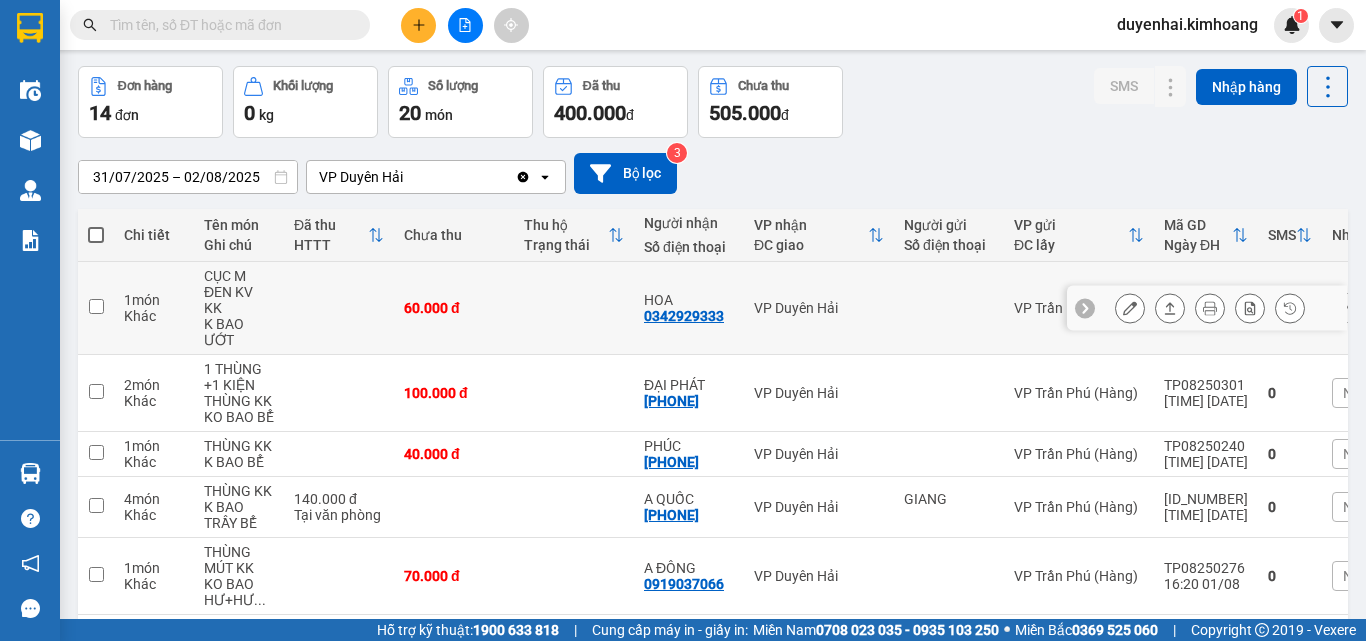 scroll, scrollTop: 0, scrollLeft: 0, axis: both 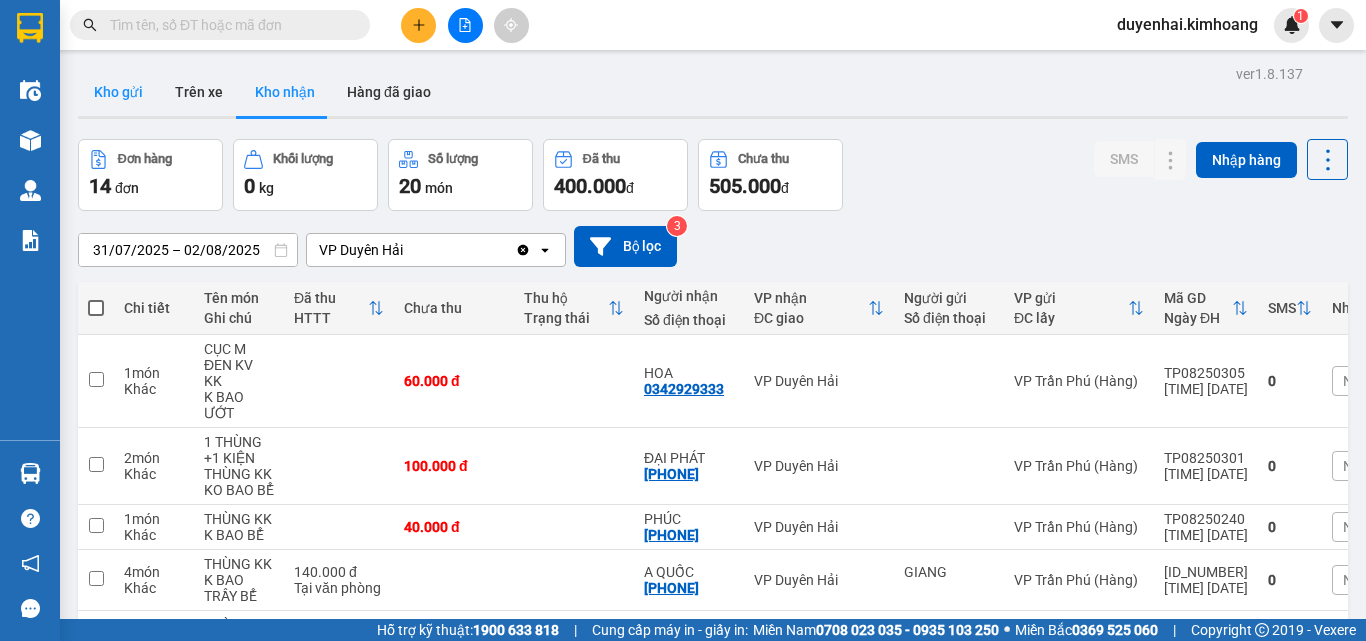 click on "Kho gửi" at bounding box center [118, 92] 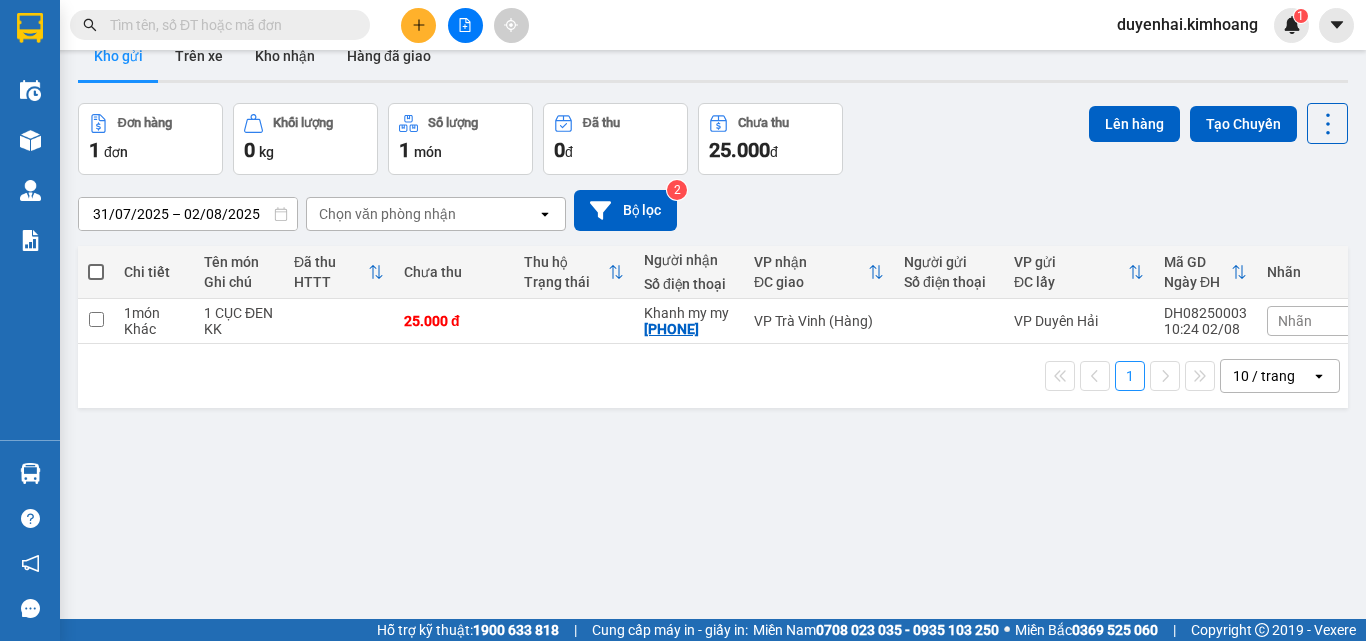 scroll, scrollTop: 92, scrollLeft: 0, axis: vertical 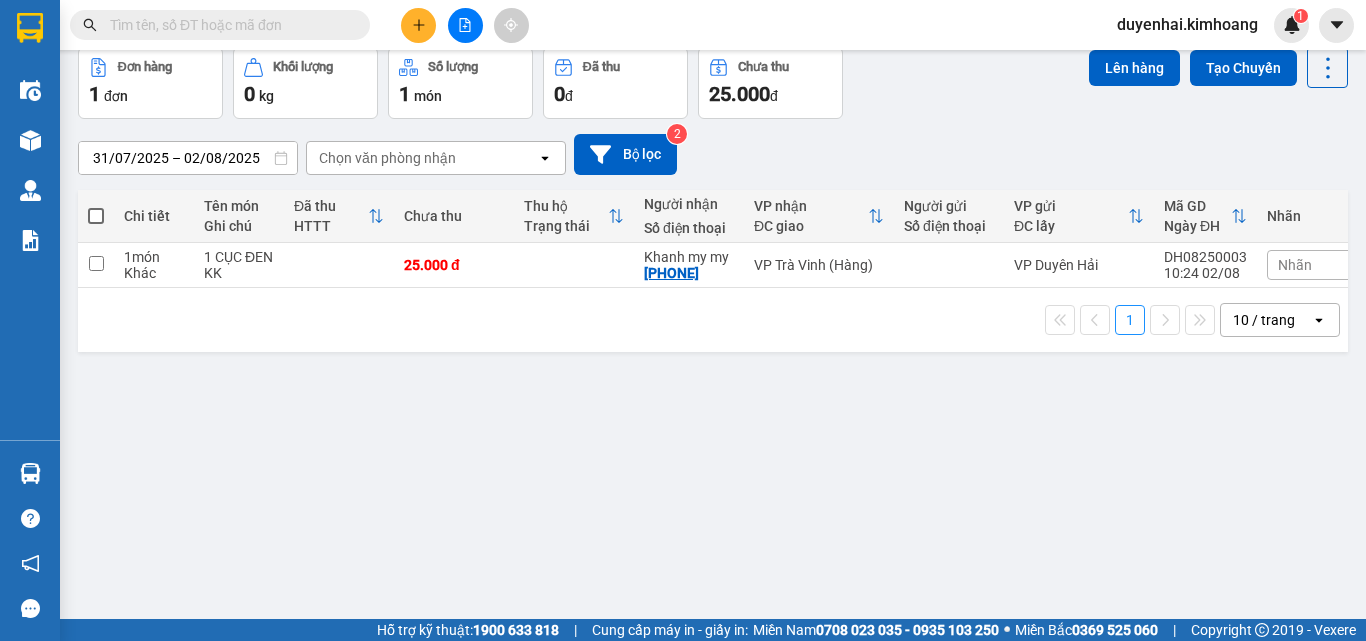 click at bounding box center [96, 216] 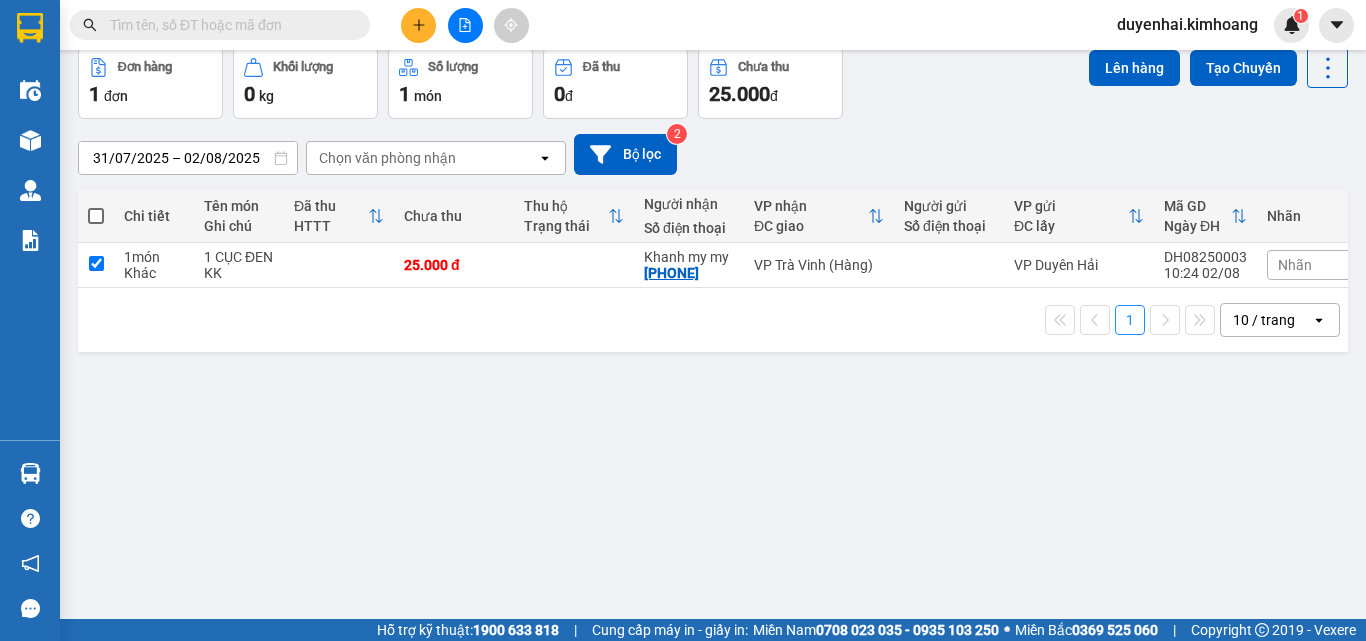 checkbox on "true" 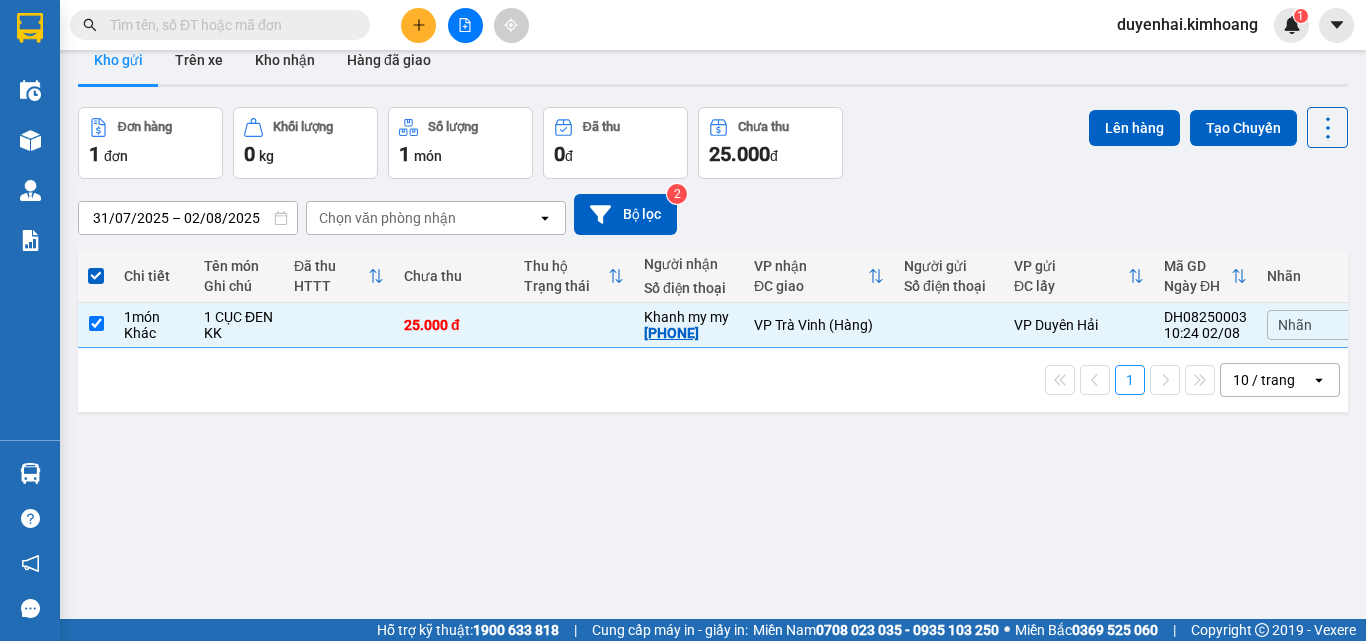 scroll, scrollTop: 0, scrollLeft: 0, axis: both 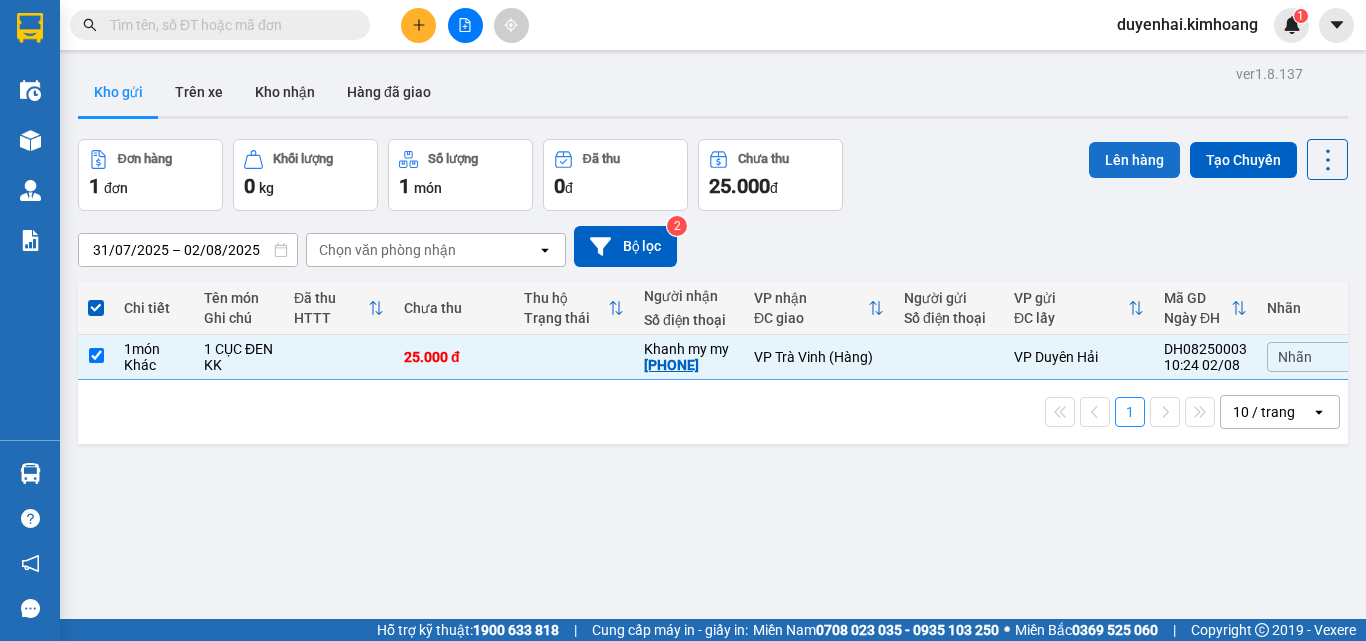 click on "Lên hàng" at bounding box center (1134, 160) 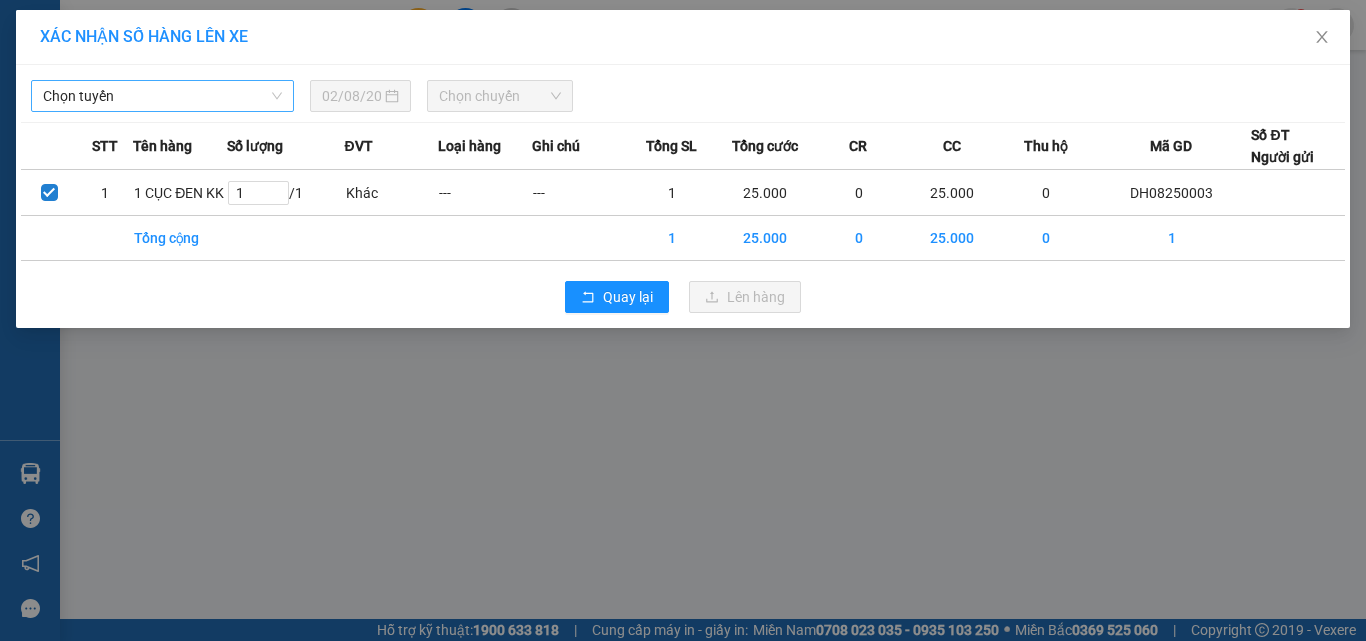 click on "Chọn tuyến" at bounding box center [162, 96] 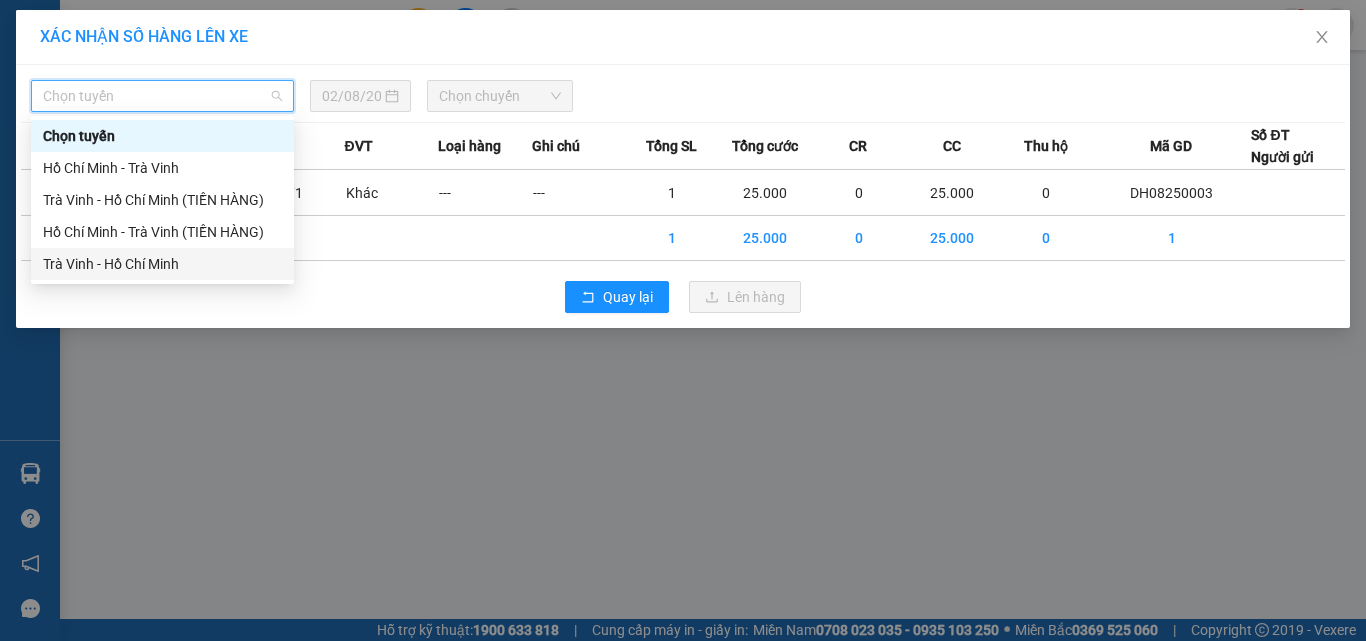 click on "Trà Vinh - Hồ Chí Minh" at bounding box center [162, 264] 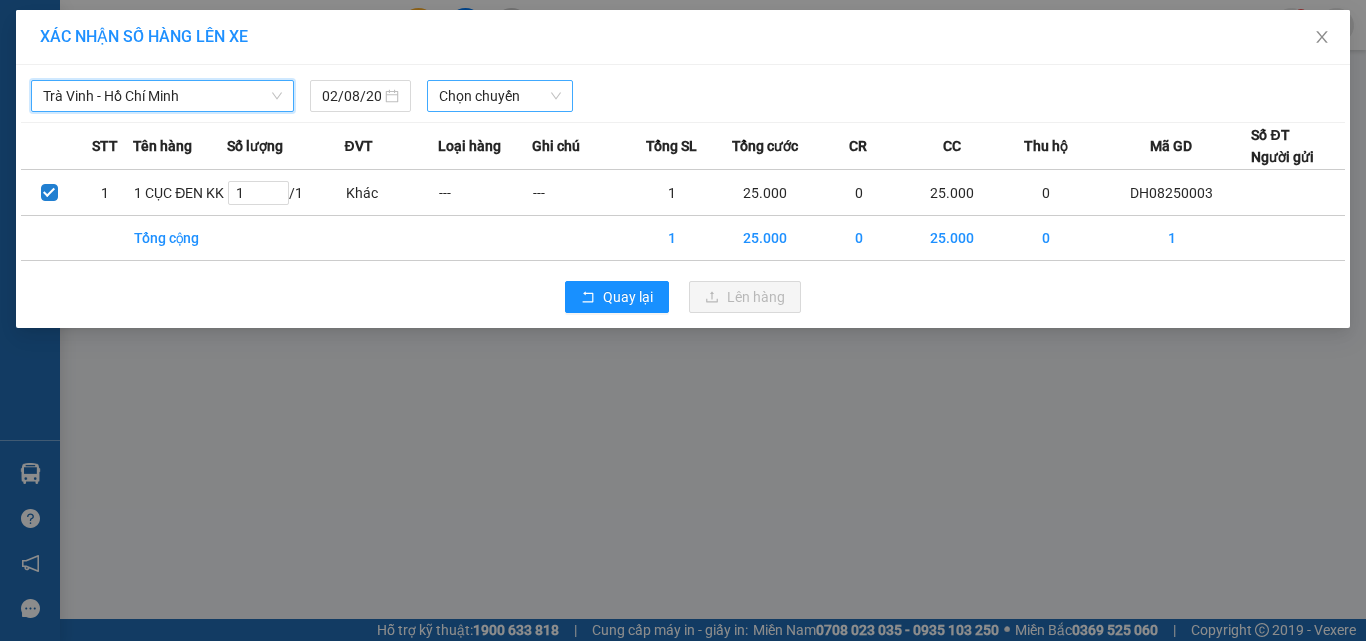 click on "Chọn chuyến" at bounding box center (500, 96) 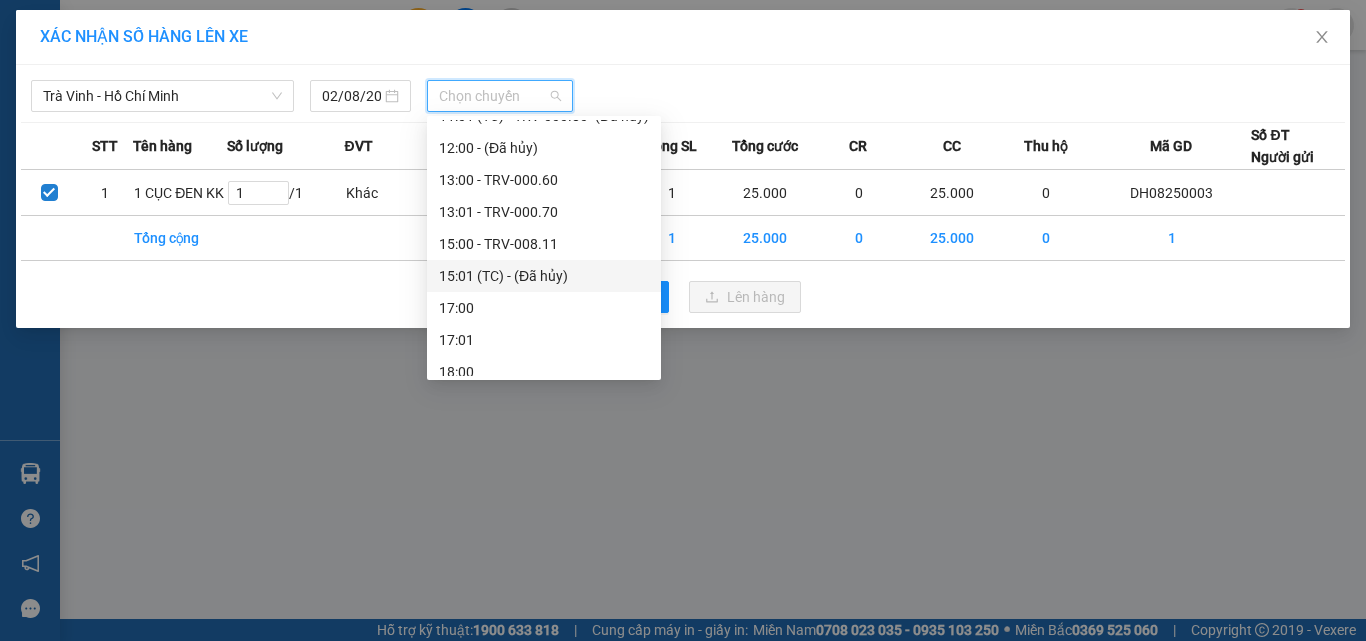 scroll, scrollTop: 512, scrollLeft: 0, axis: vertical 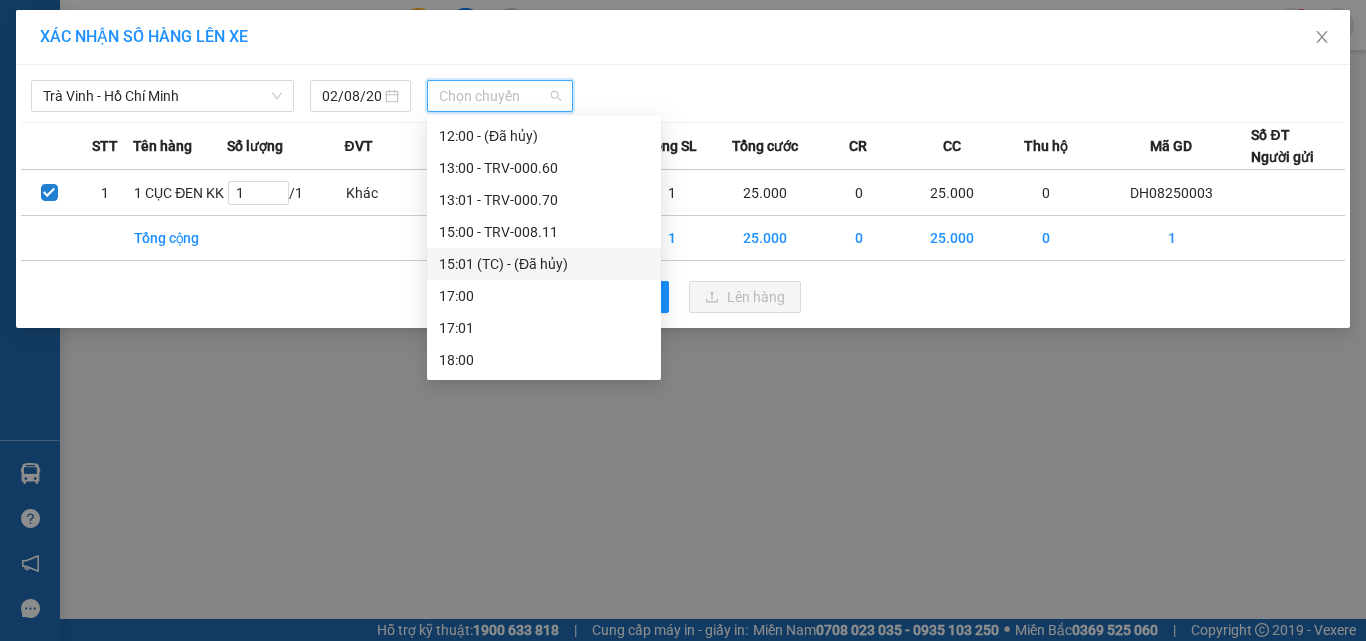 click on "15:01   (TC)   - (Đã hủy)" at bounding box center [544, 264] 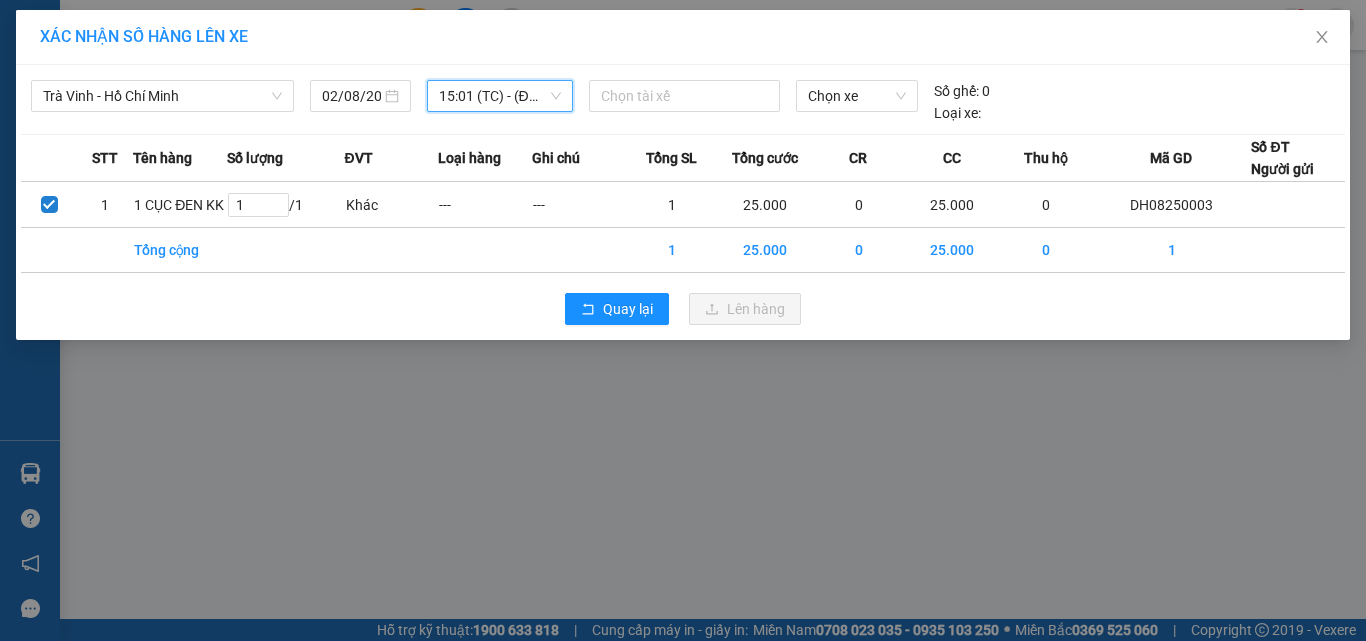 click on "15:01   (TC)   - (Đã hủy)" at bounding box center [500, 96] 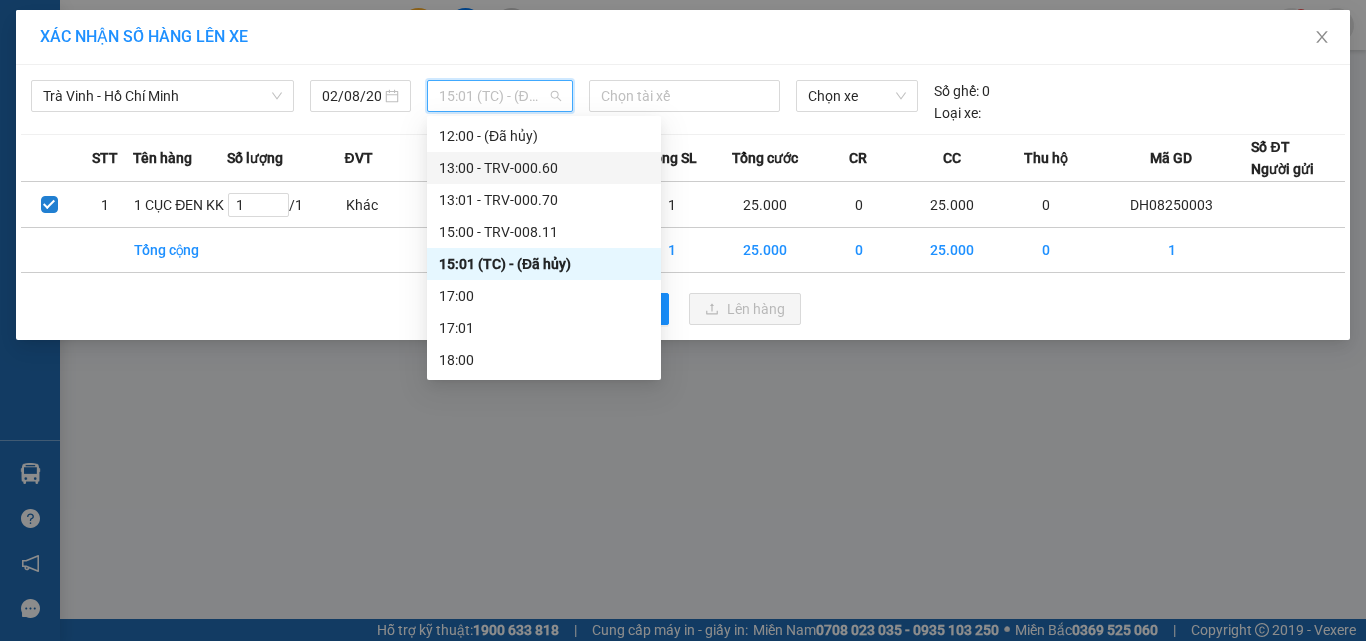 click on "[TIME]     - [ID_NUMBER]" at bounding box center (544, 168) 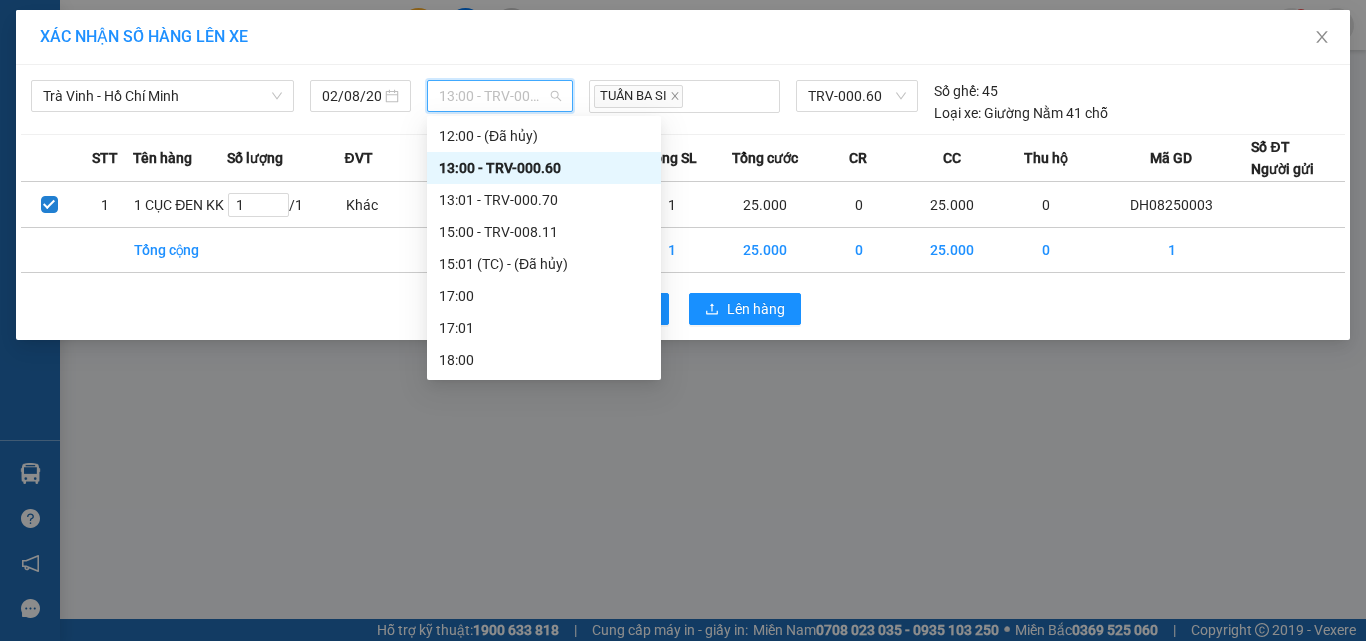 click on "[TIME]     - [ID_NUMBER]" at bounding box center (500, 96) 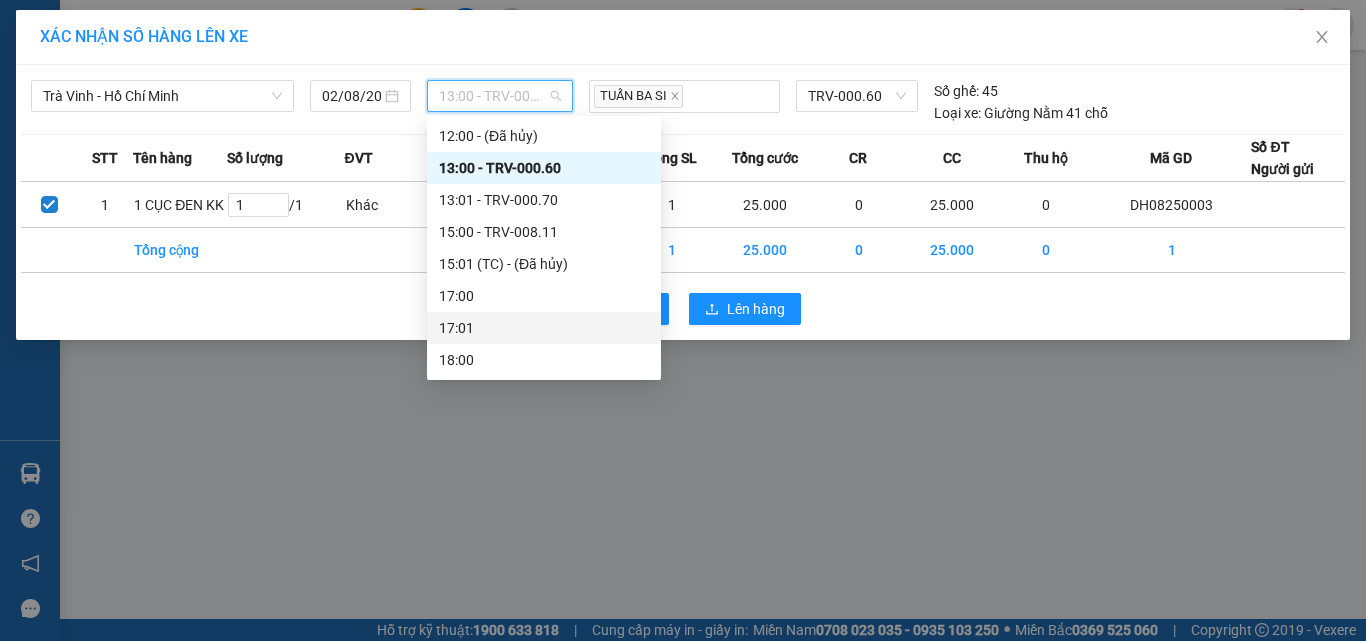 click on "17:01" at bounding box center (544, 328) 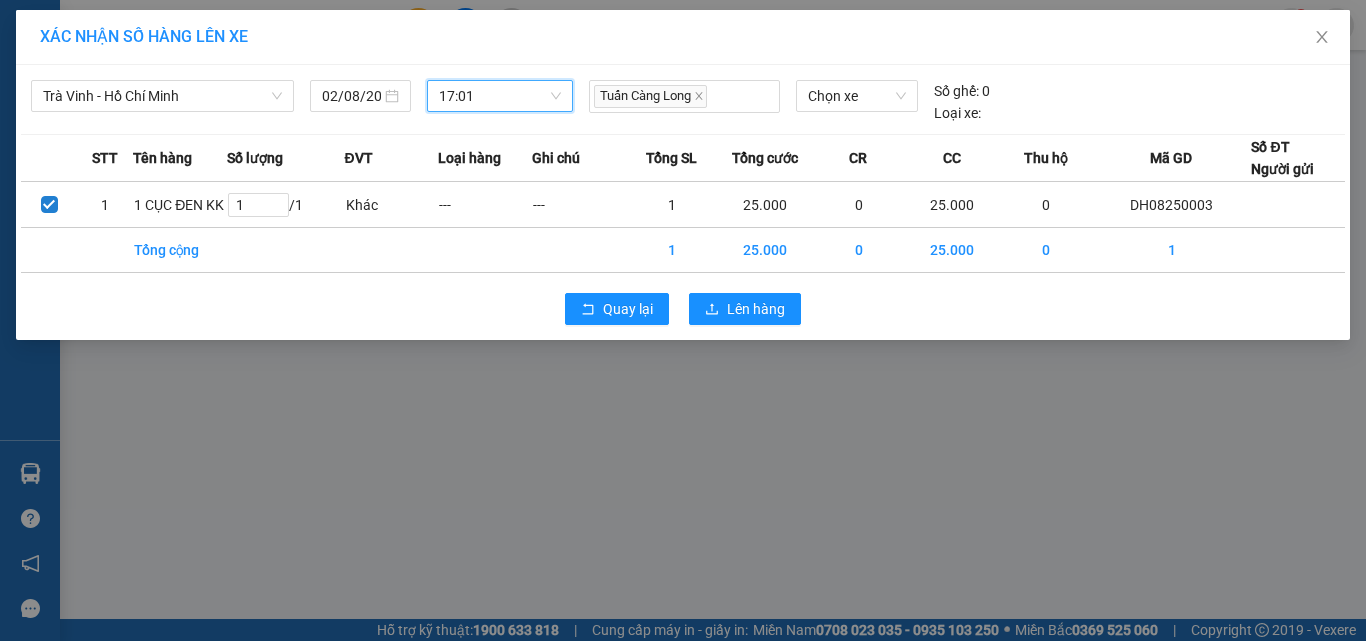click on "17:01" at bounding box center (500, 96) 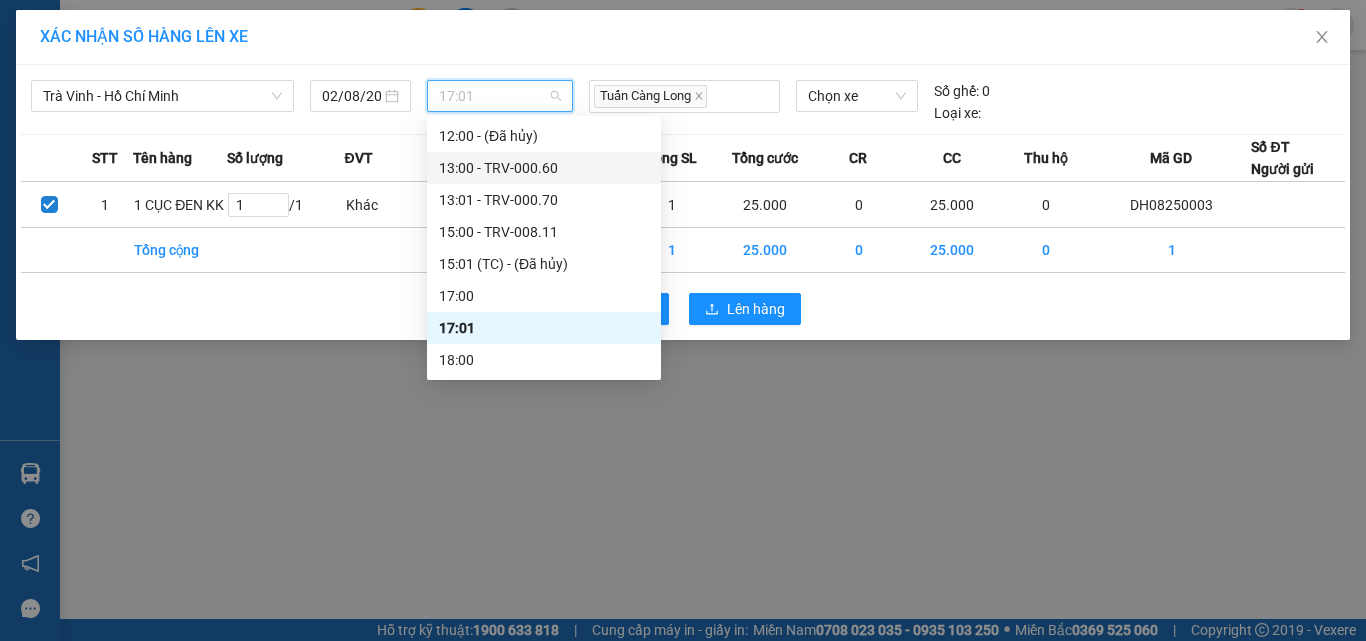 click on "[TIME]     - [ID_NUMBER]" at bounding box center (544, 168) 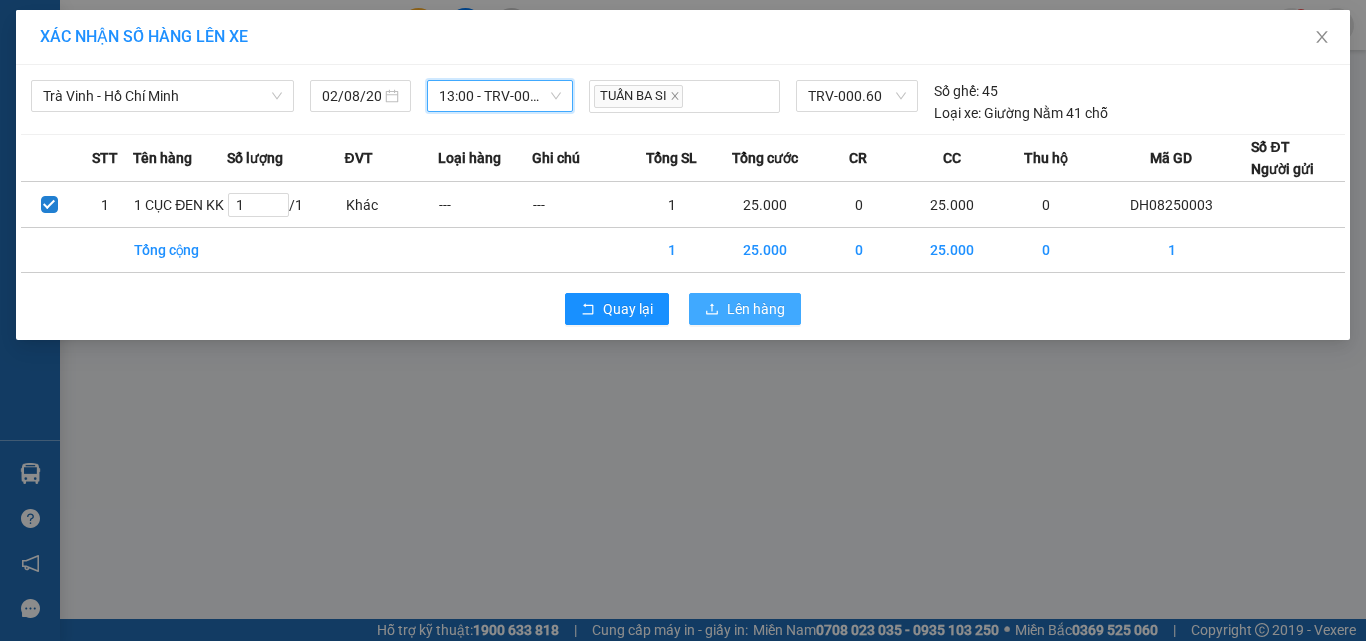 click on "Lên hàng" at bounding box center (756, 309) 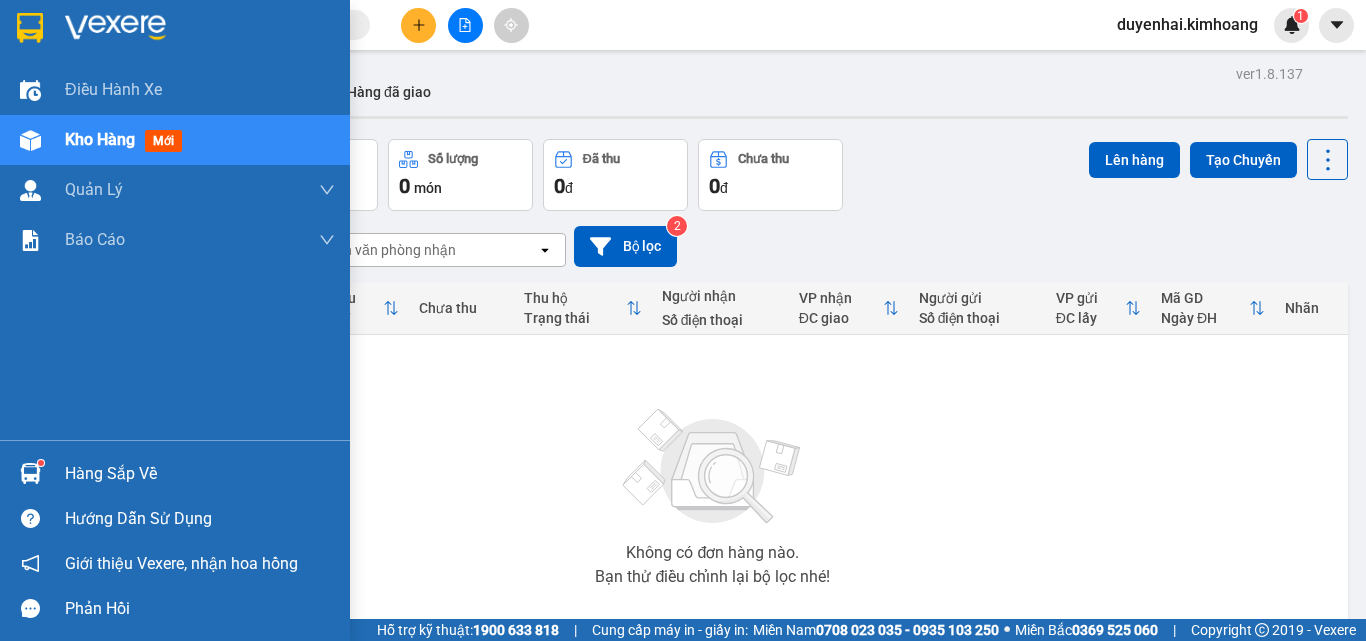 click on "Hàng sắp về" at bounding box center [200, 474] 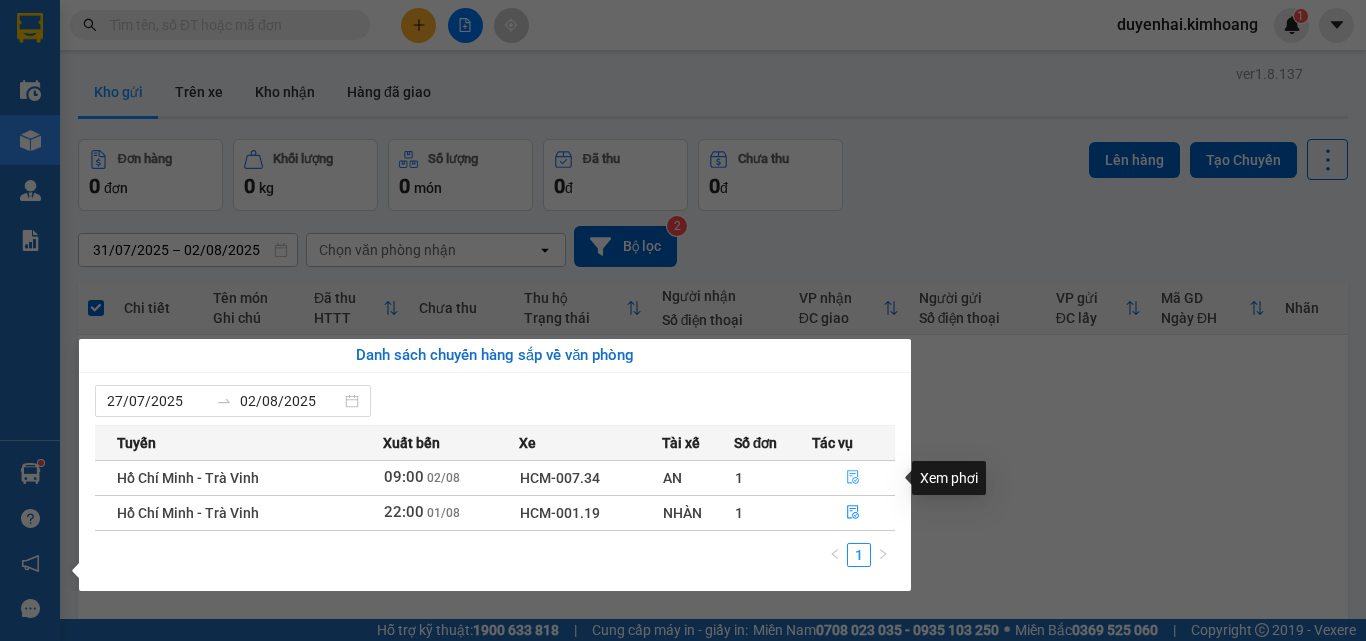 click at bounding box center [854, 478] 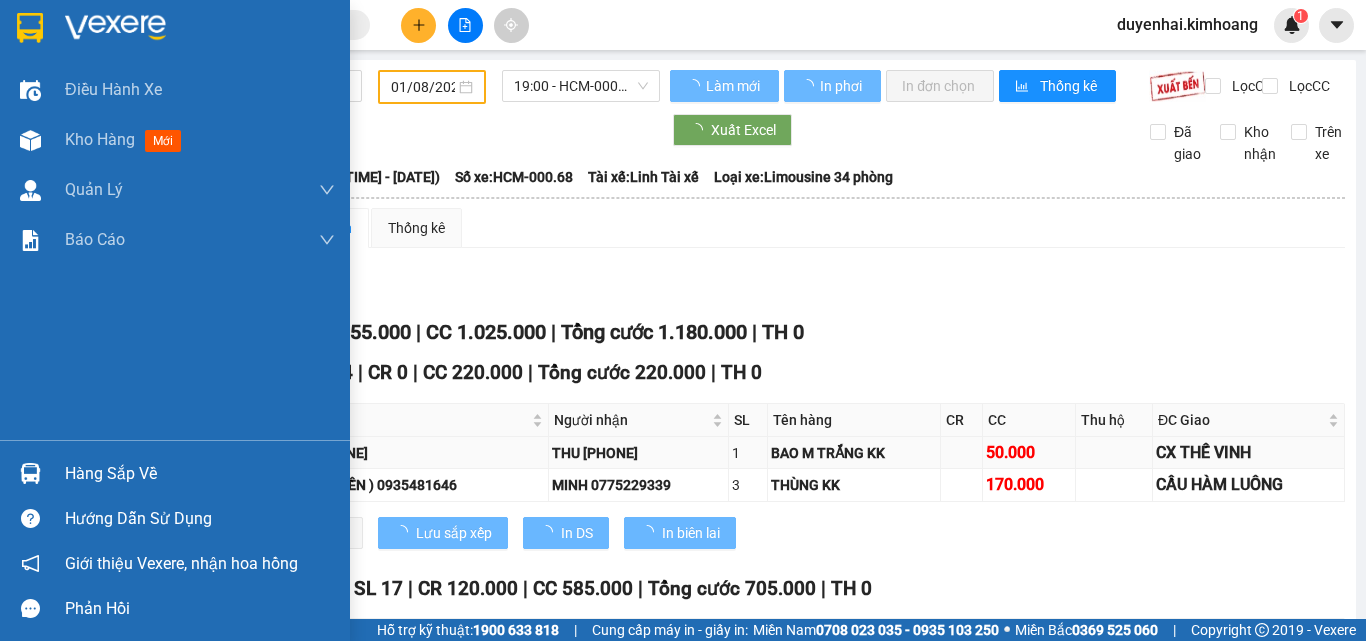 type on "02/08/2025" 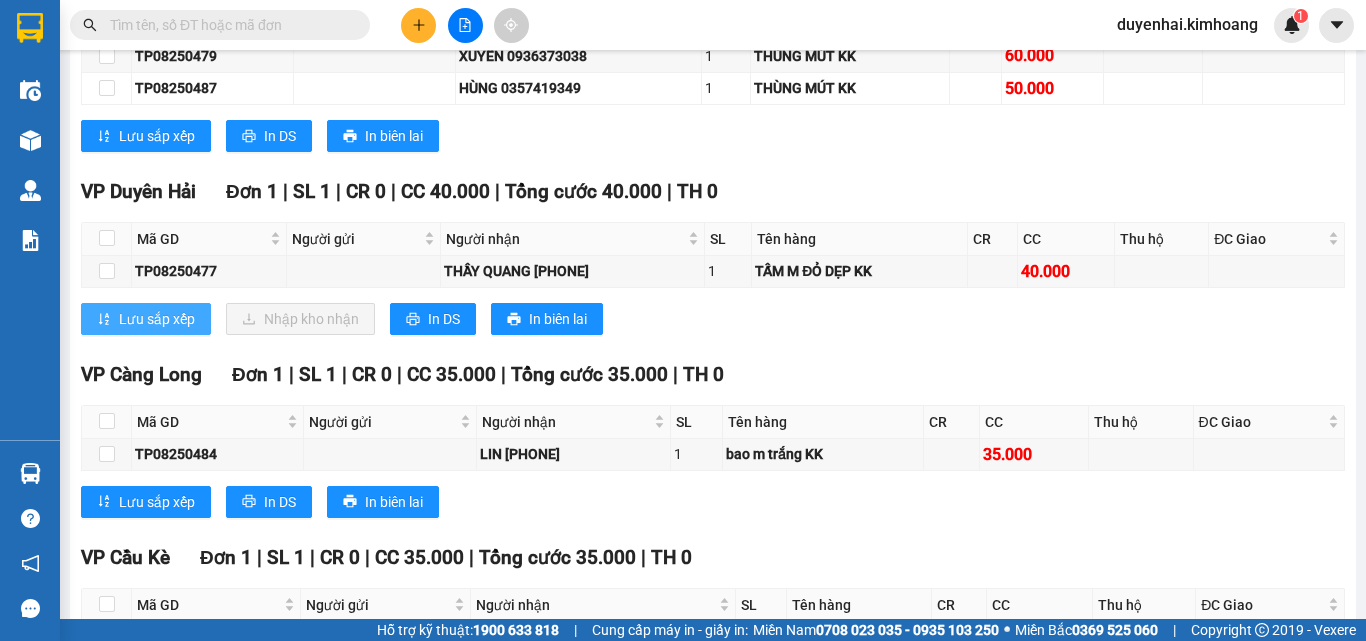 scroll, scrollTop: 1300, scrollLeft: 0, axis: vertical 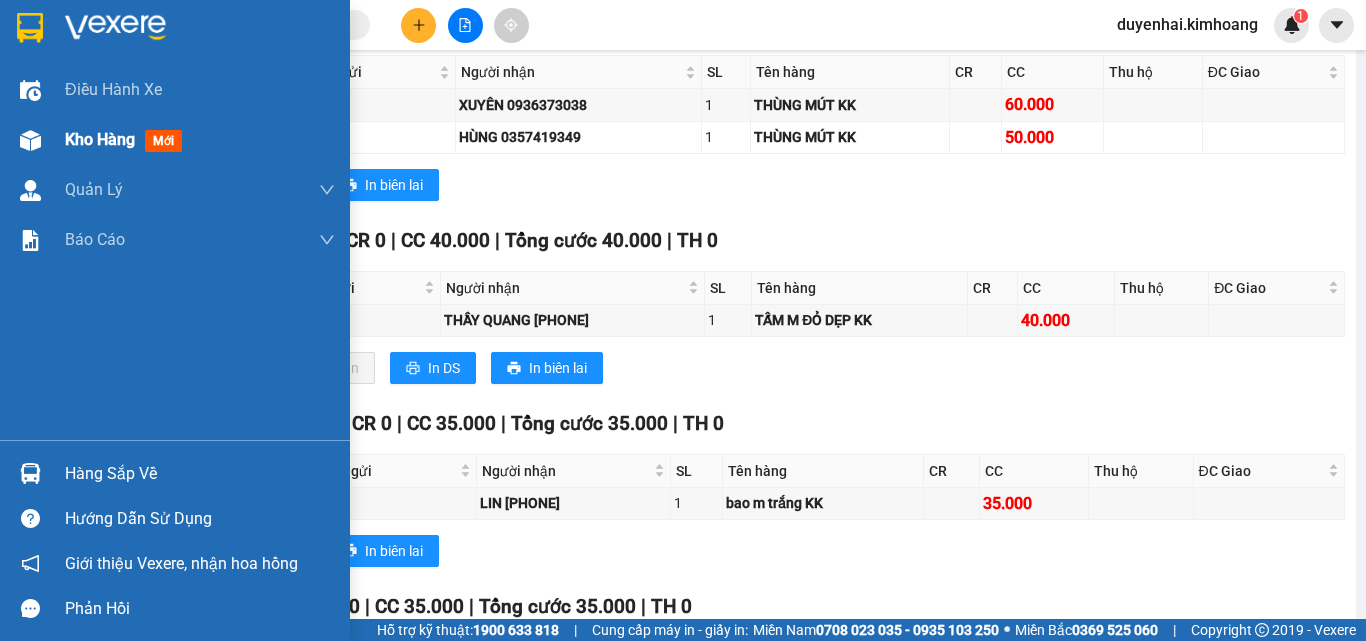 click on "Kho hàng" at bounding box center (100, 139) 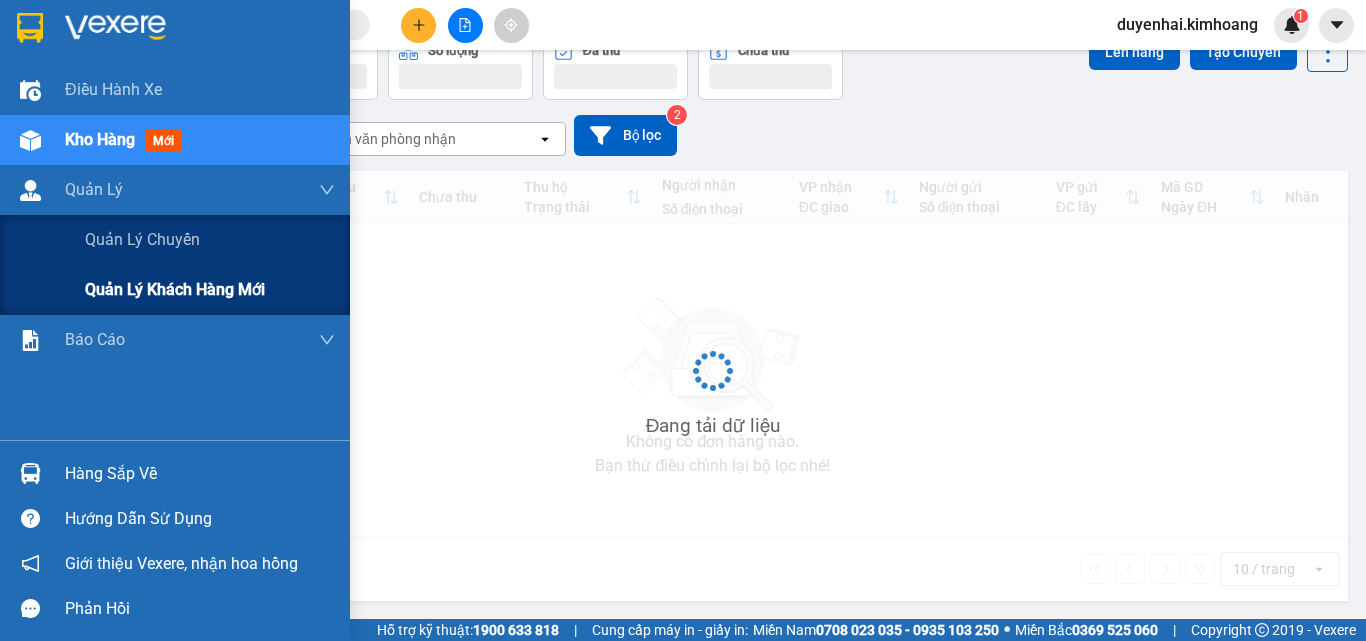 scroll, scrollTop: 111, scrollLeft: 0, axis: vertical 